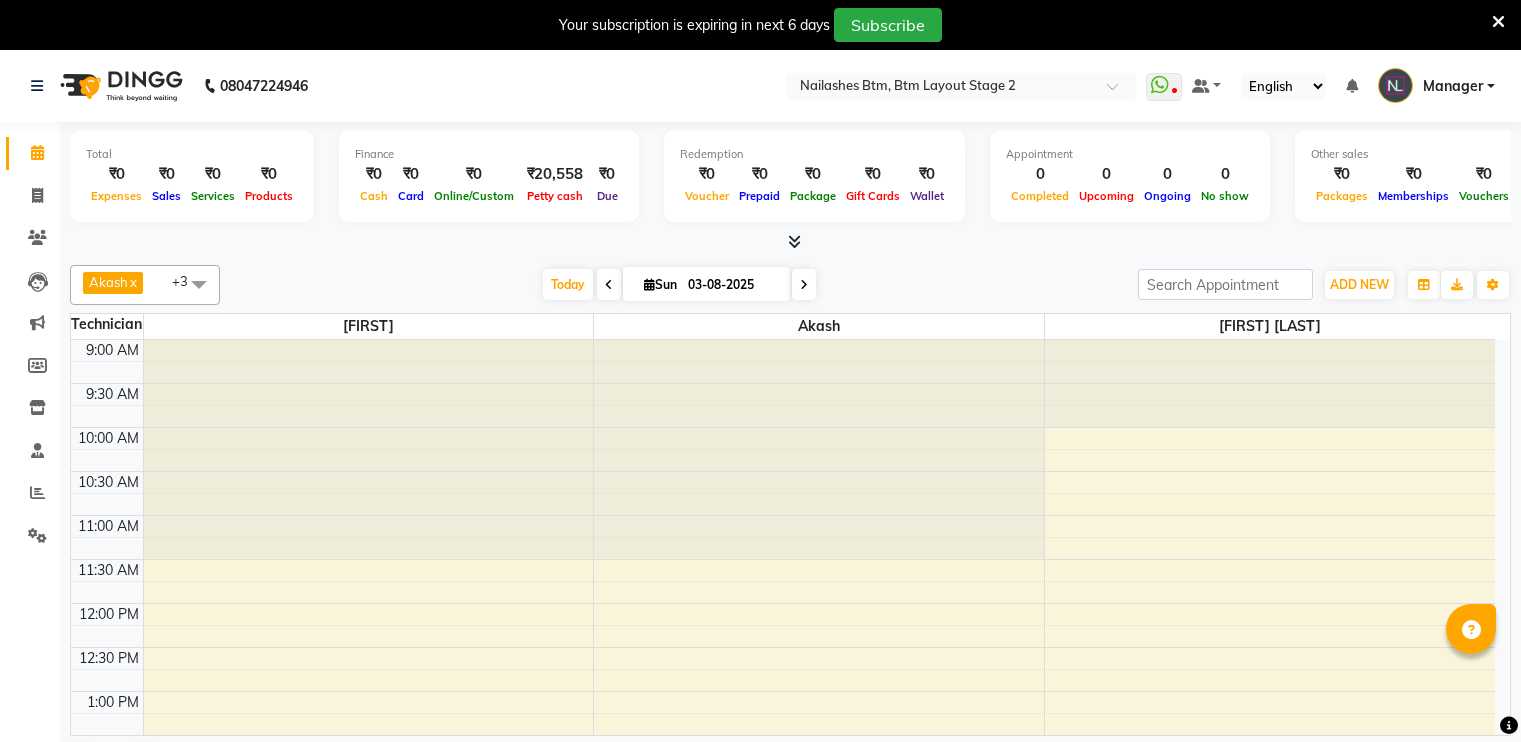 scroll, scrollTop: 0, scrollLeft: 0, axis: both 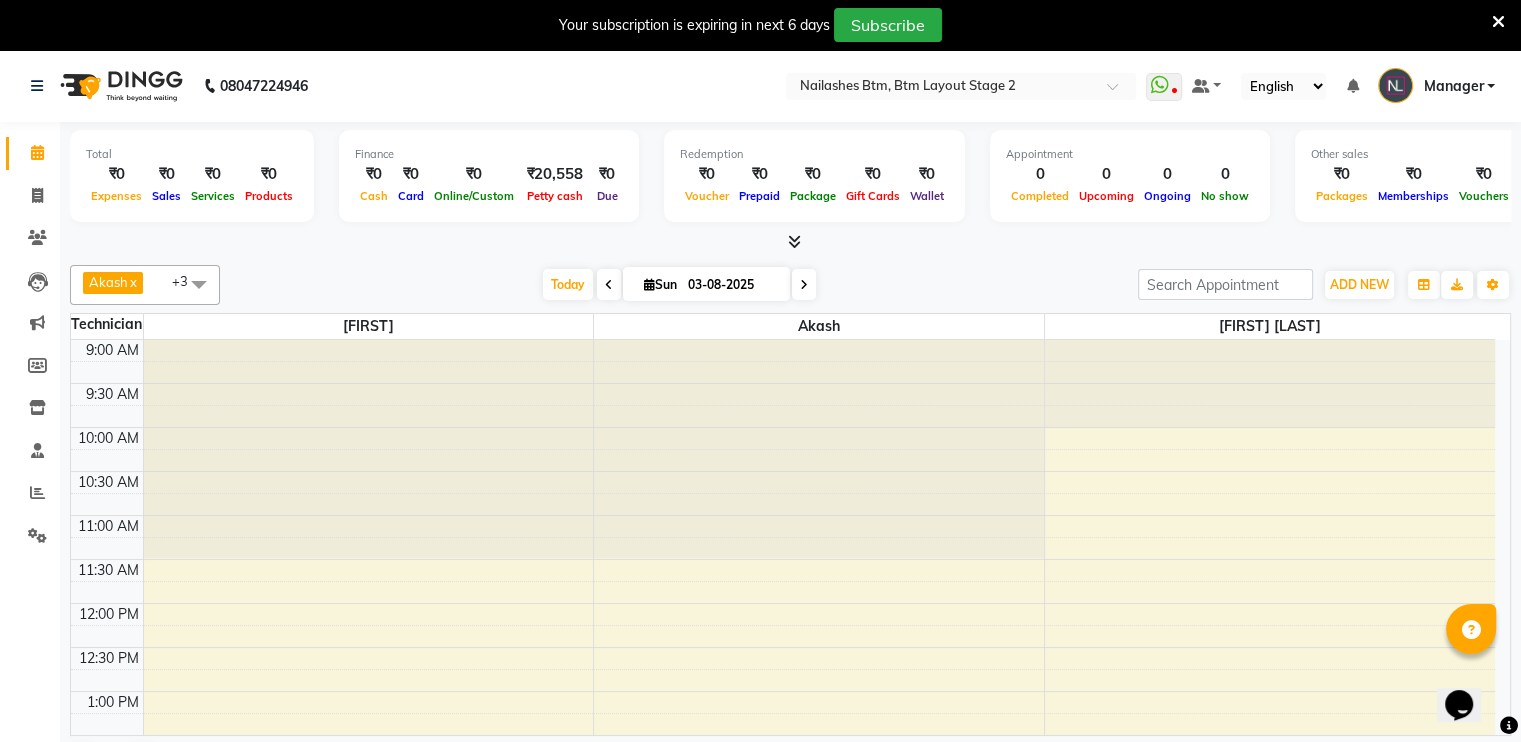 click at bounding box center [790, 242] 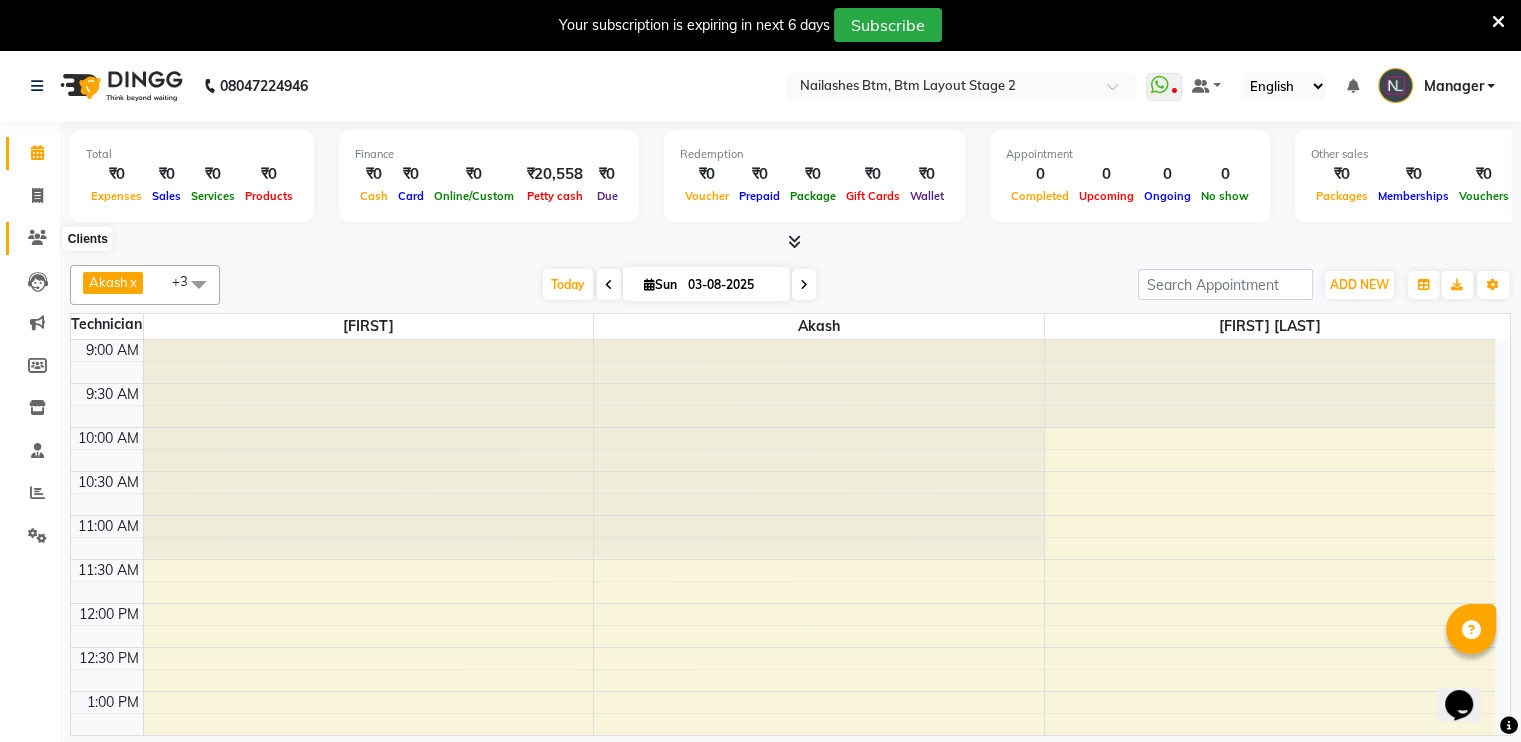 click 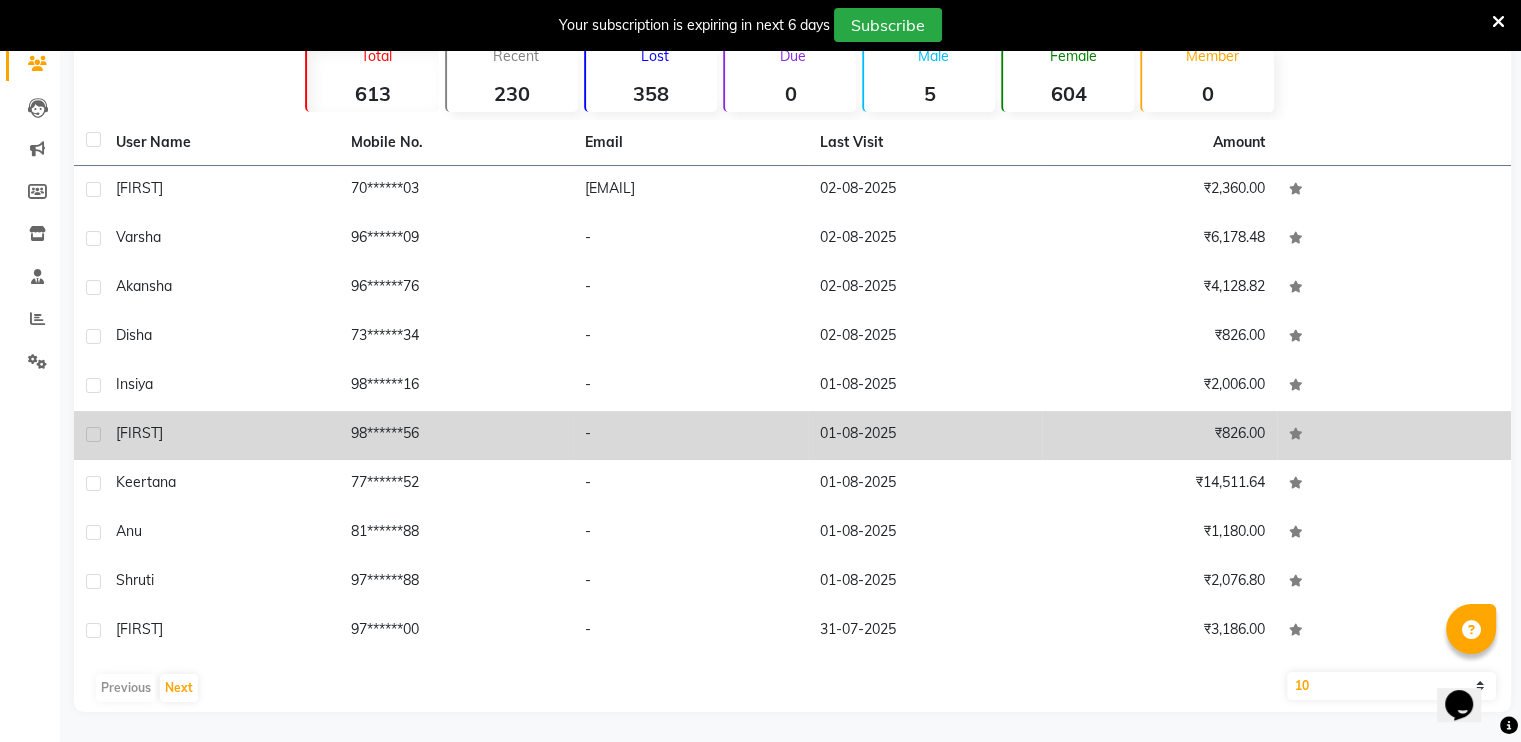 scroll, scrollTop: 0, scrollLeft: 0, axis: both 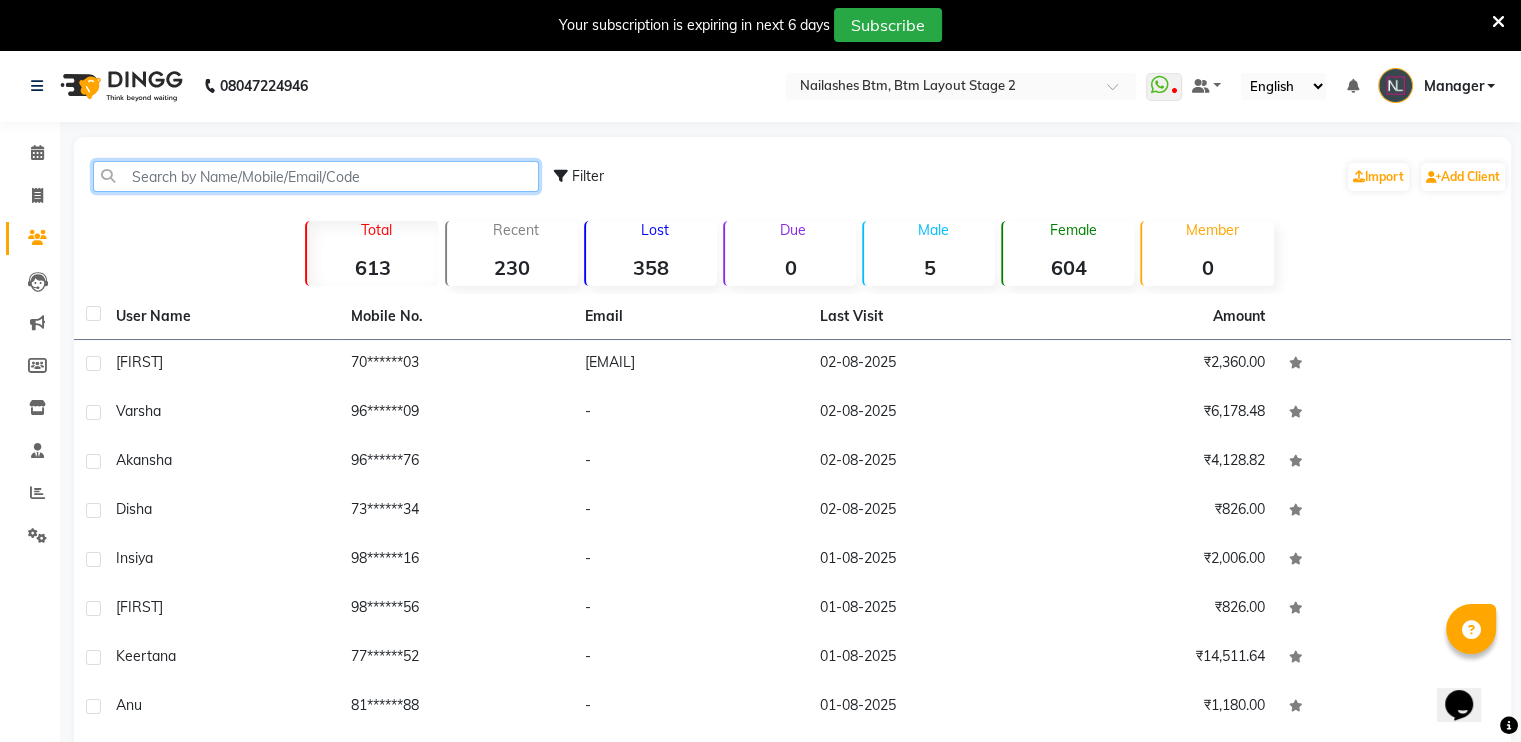 click 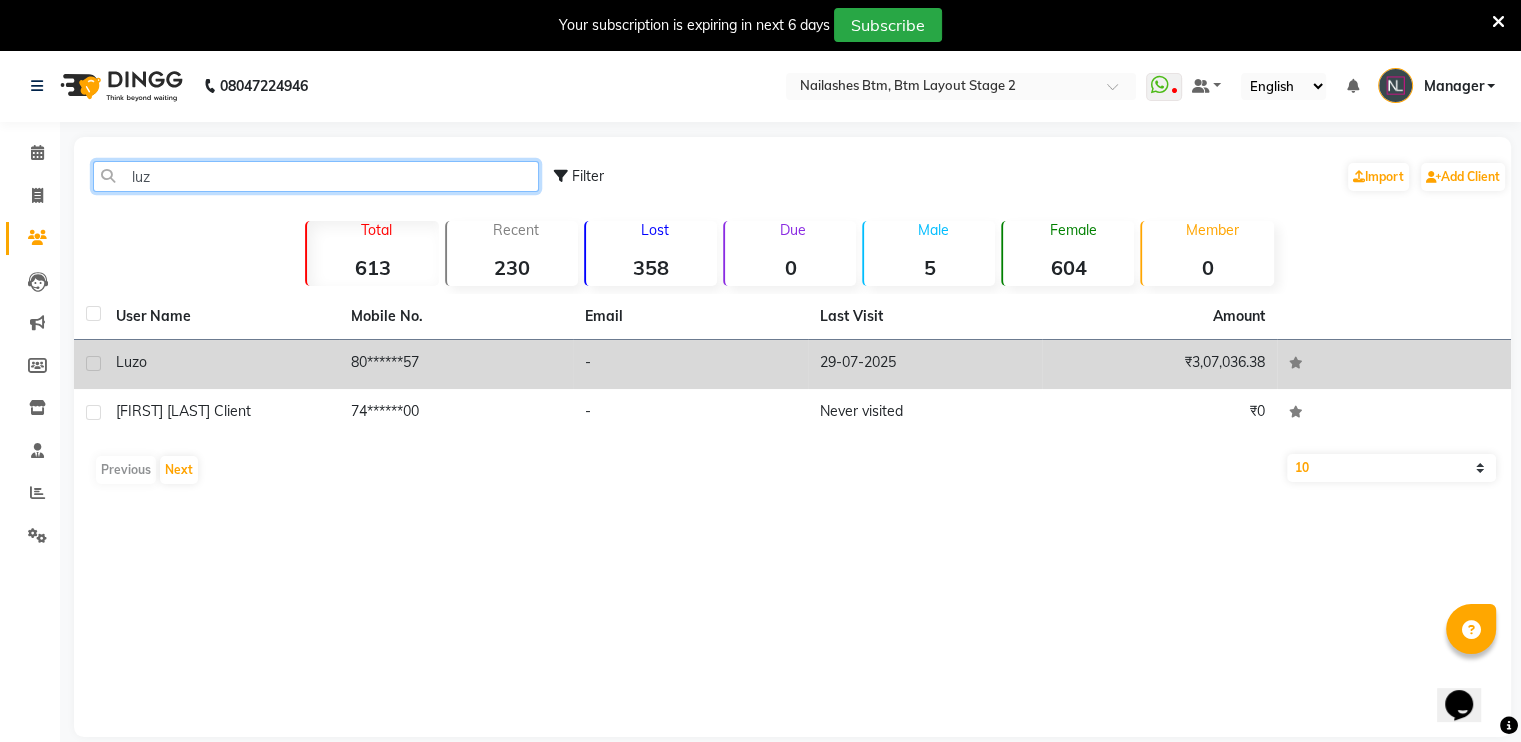 type on "luz" 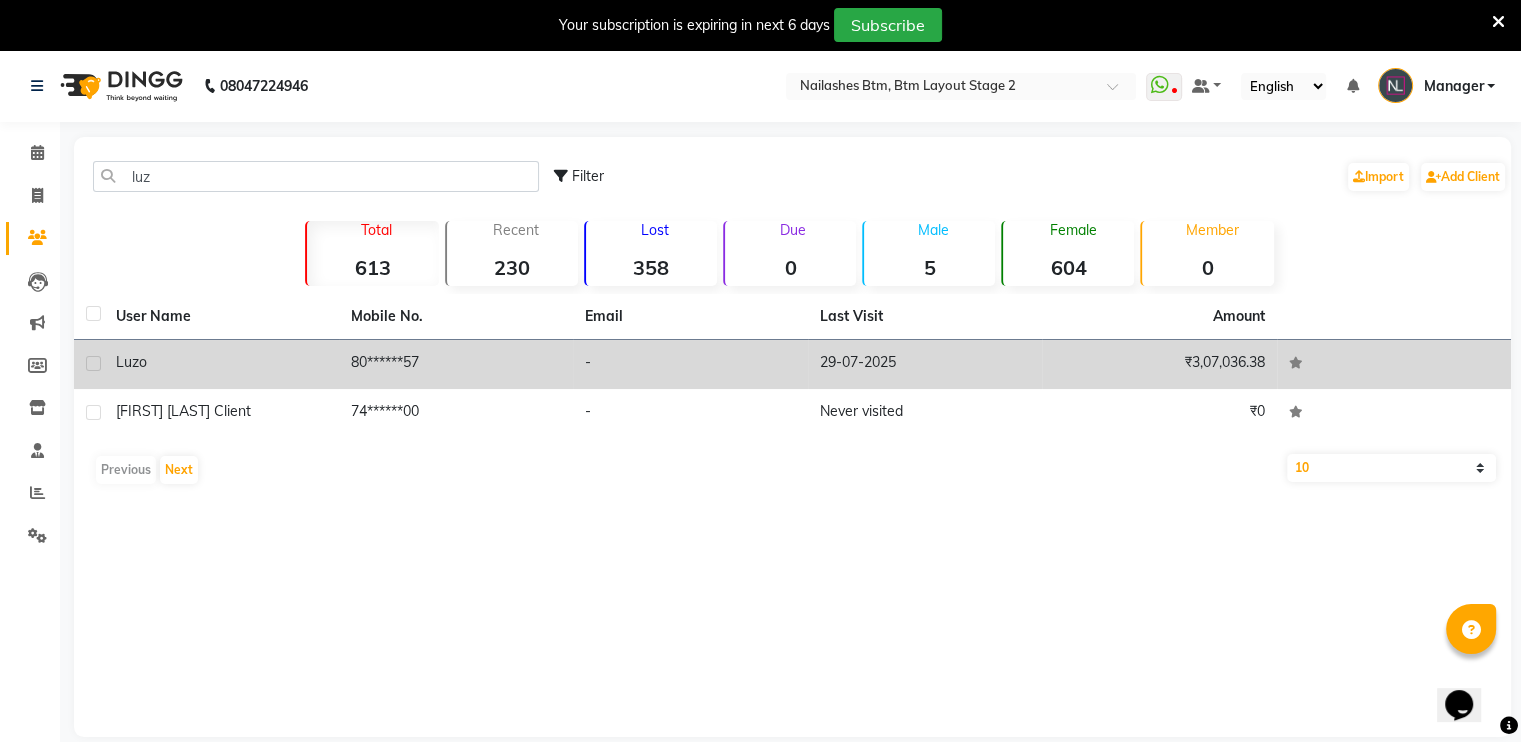 click on "Luzo" 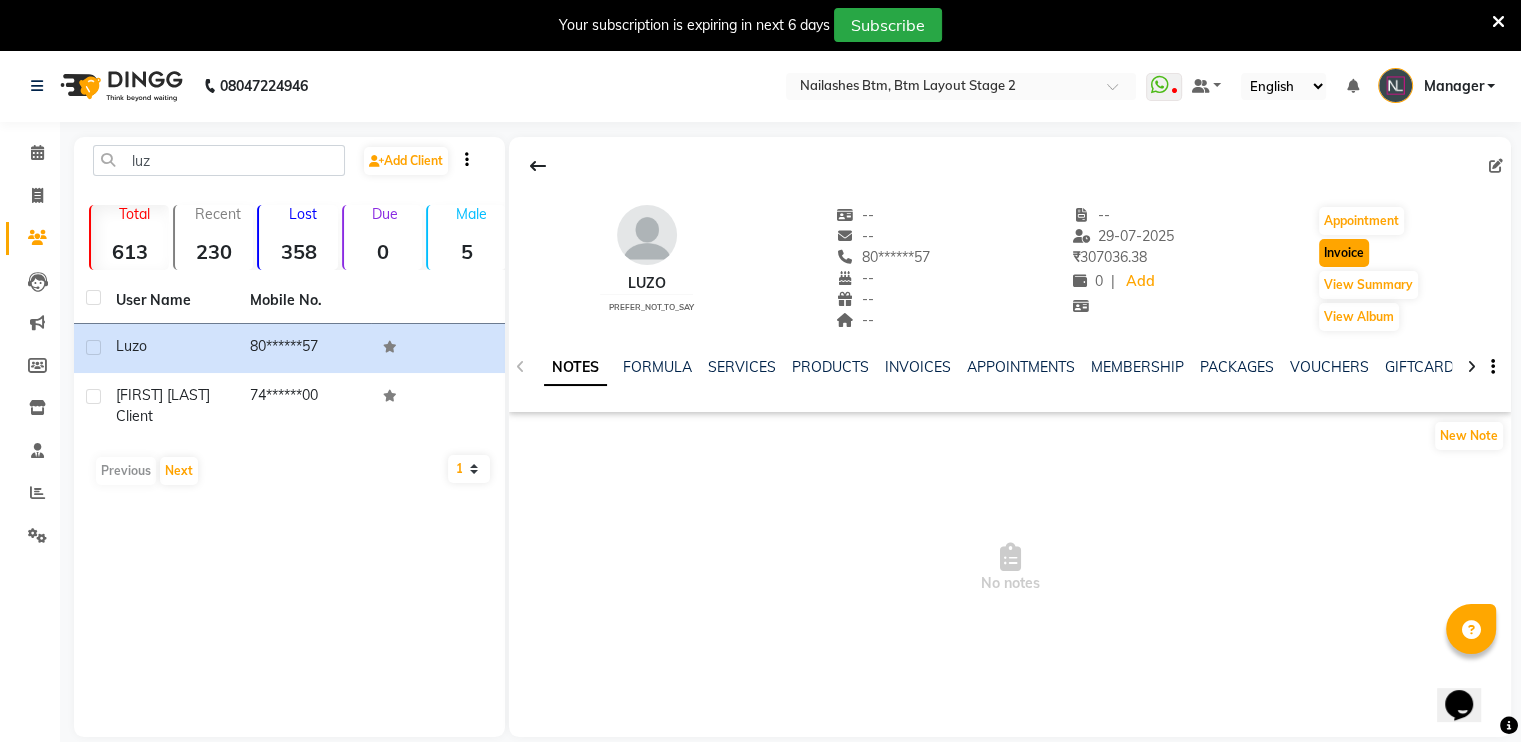 click on "Invoice" 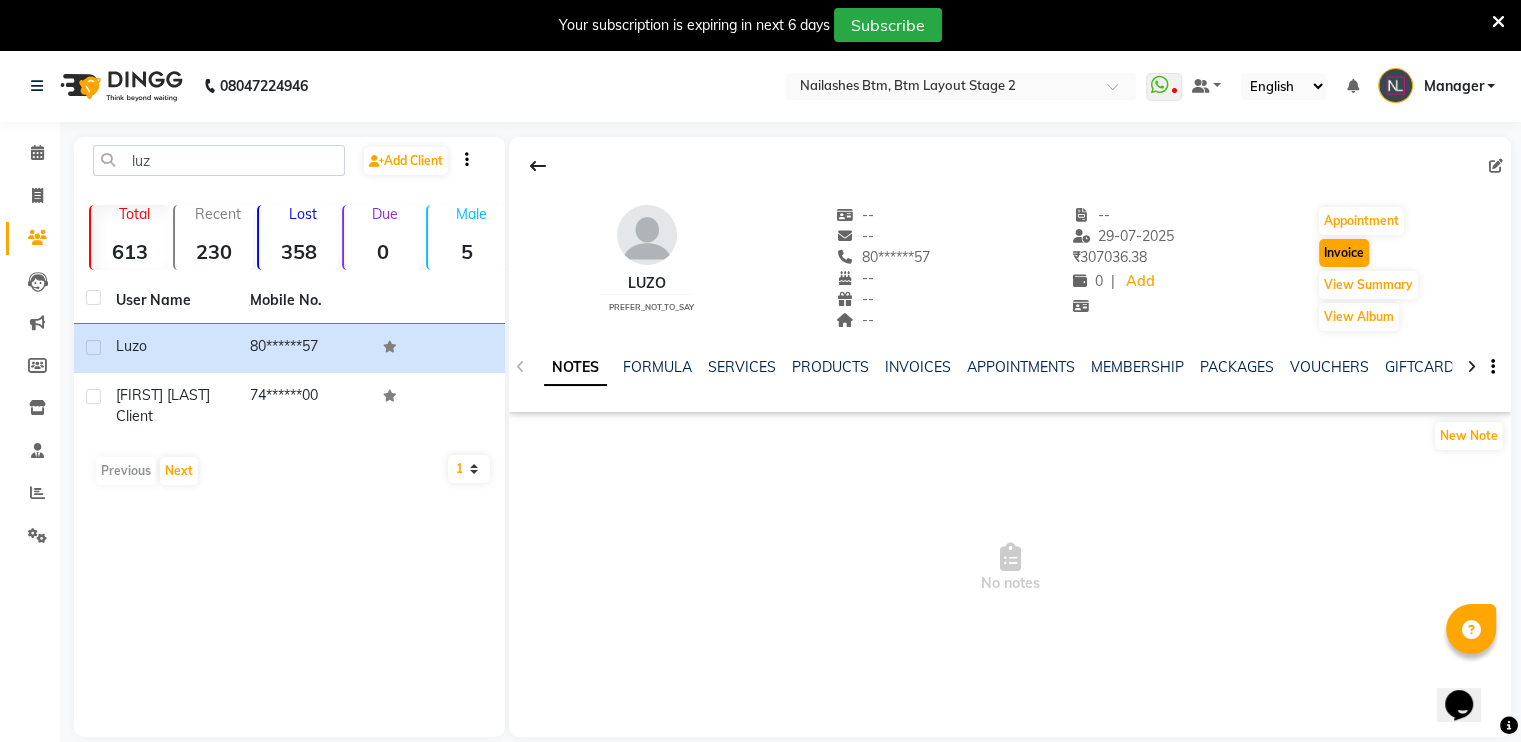 select on "6721" 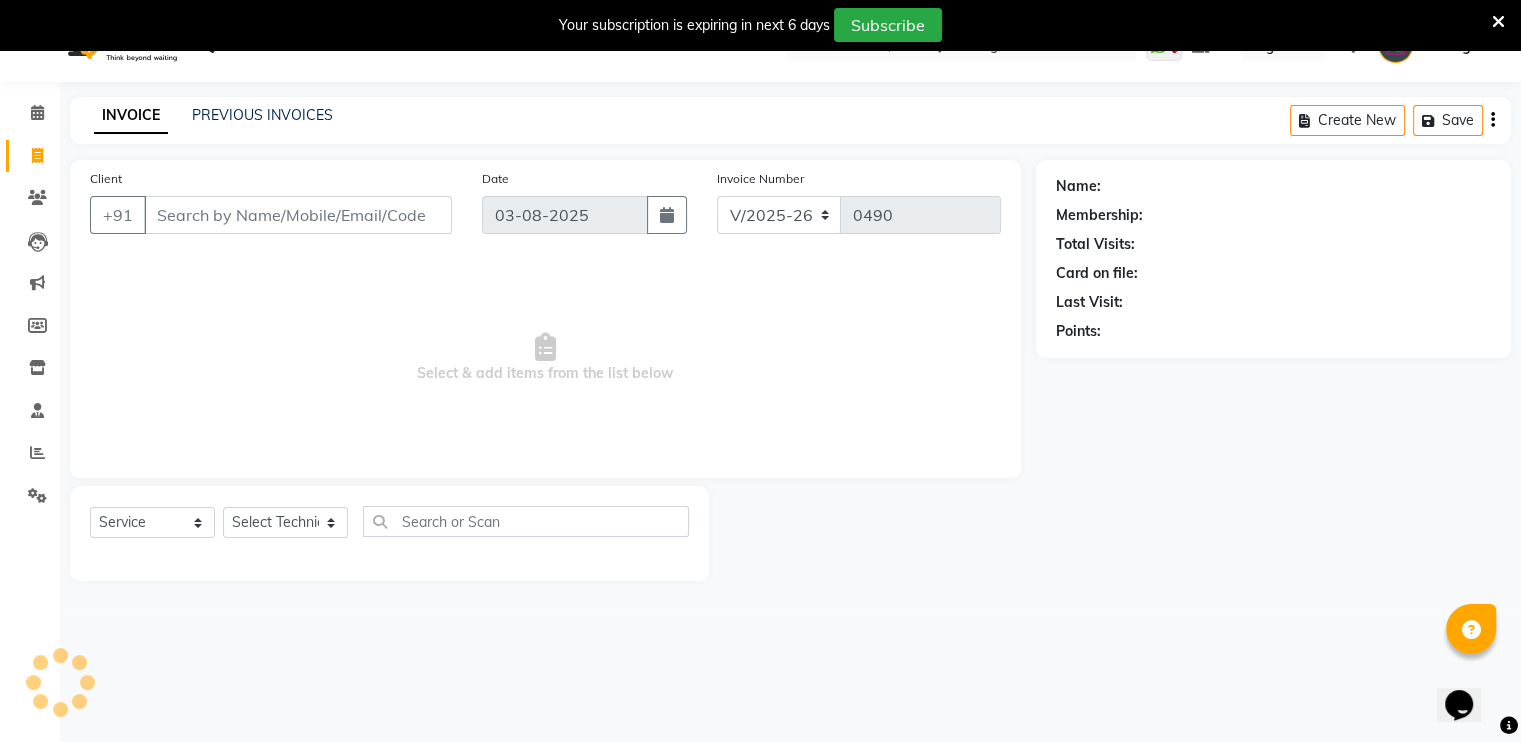 scroll, scrollTop: 50, scrollLeft: 0, axis: vertical 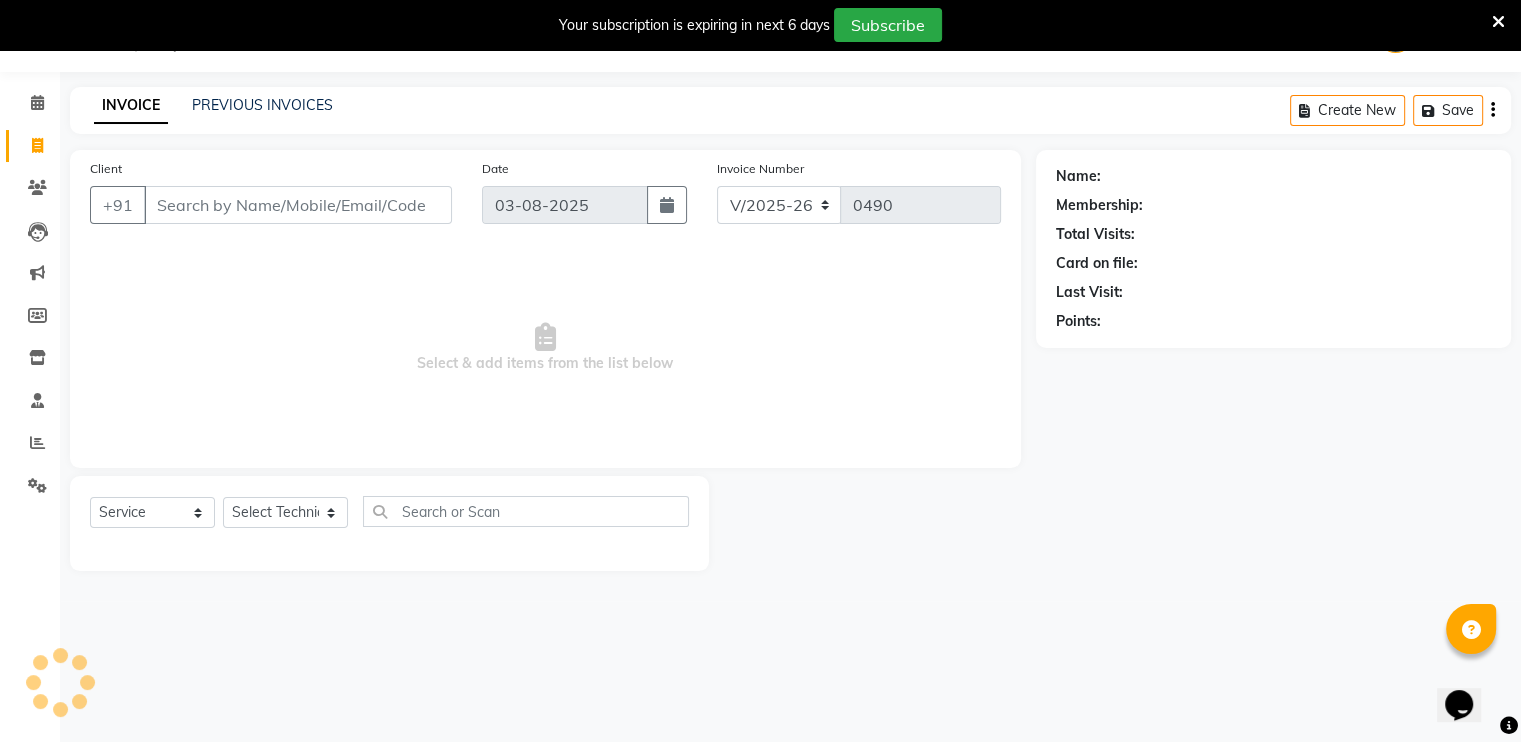 type on "80******57" 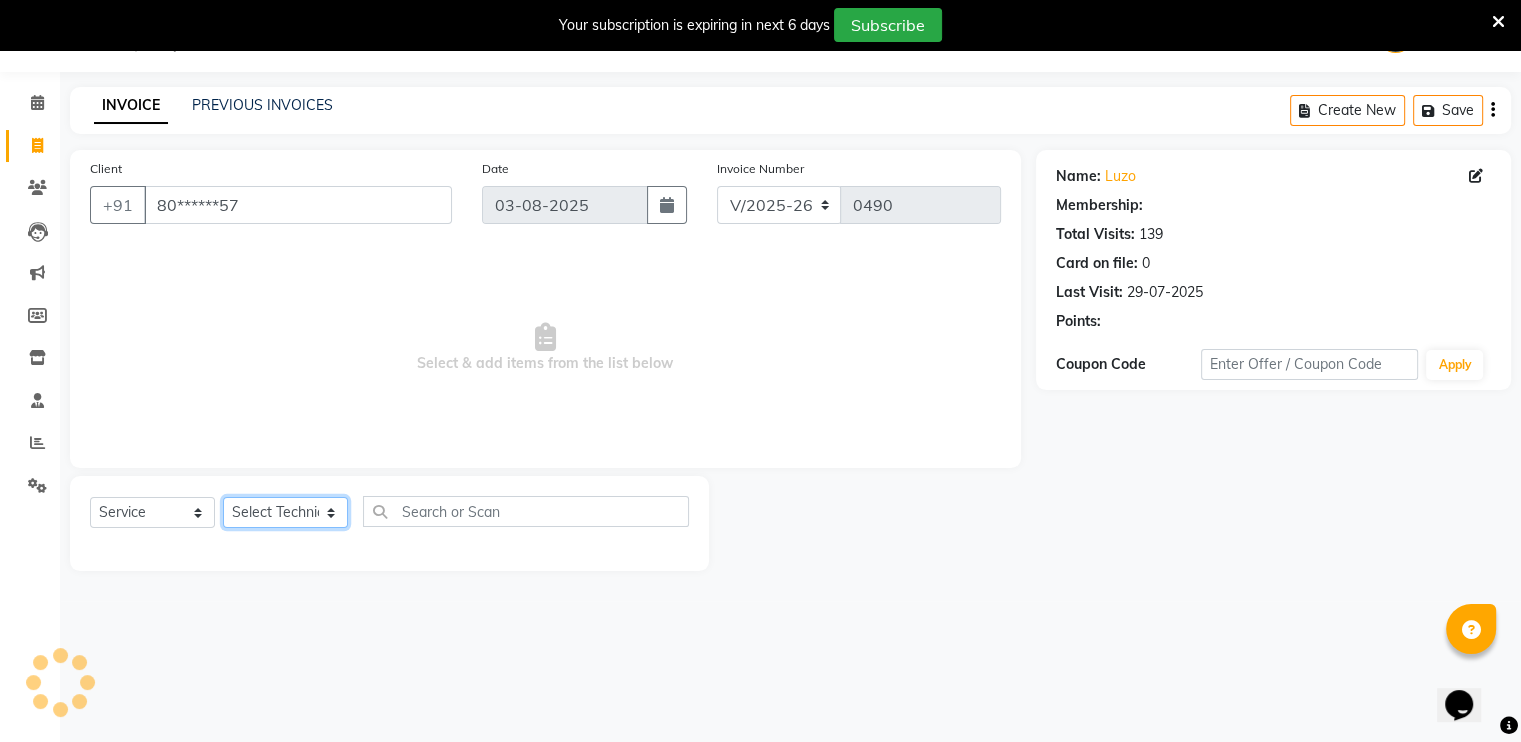 click on "Select Technician Akash Manager [LAST] [FIRST]  Priyanka" 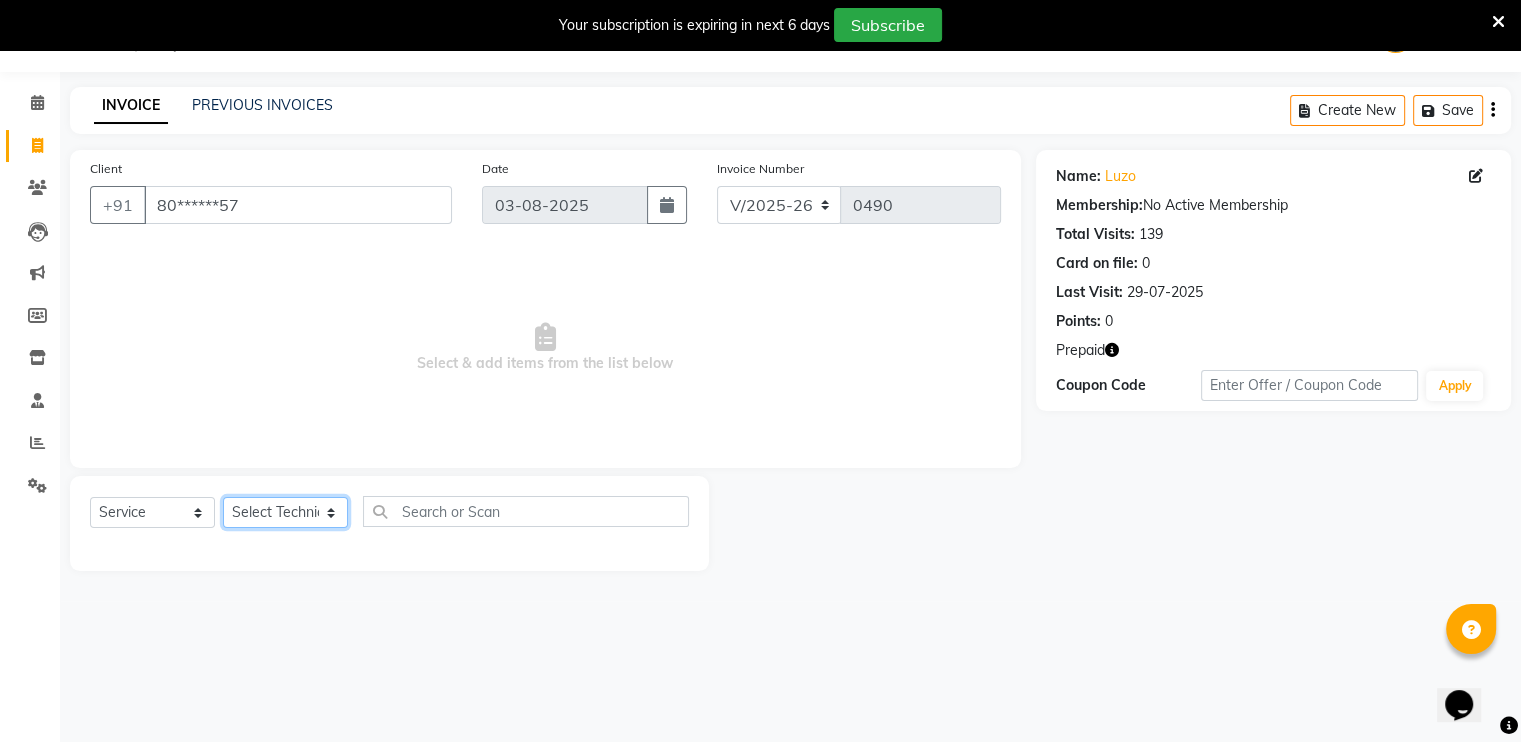 select on "84529" 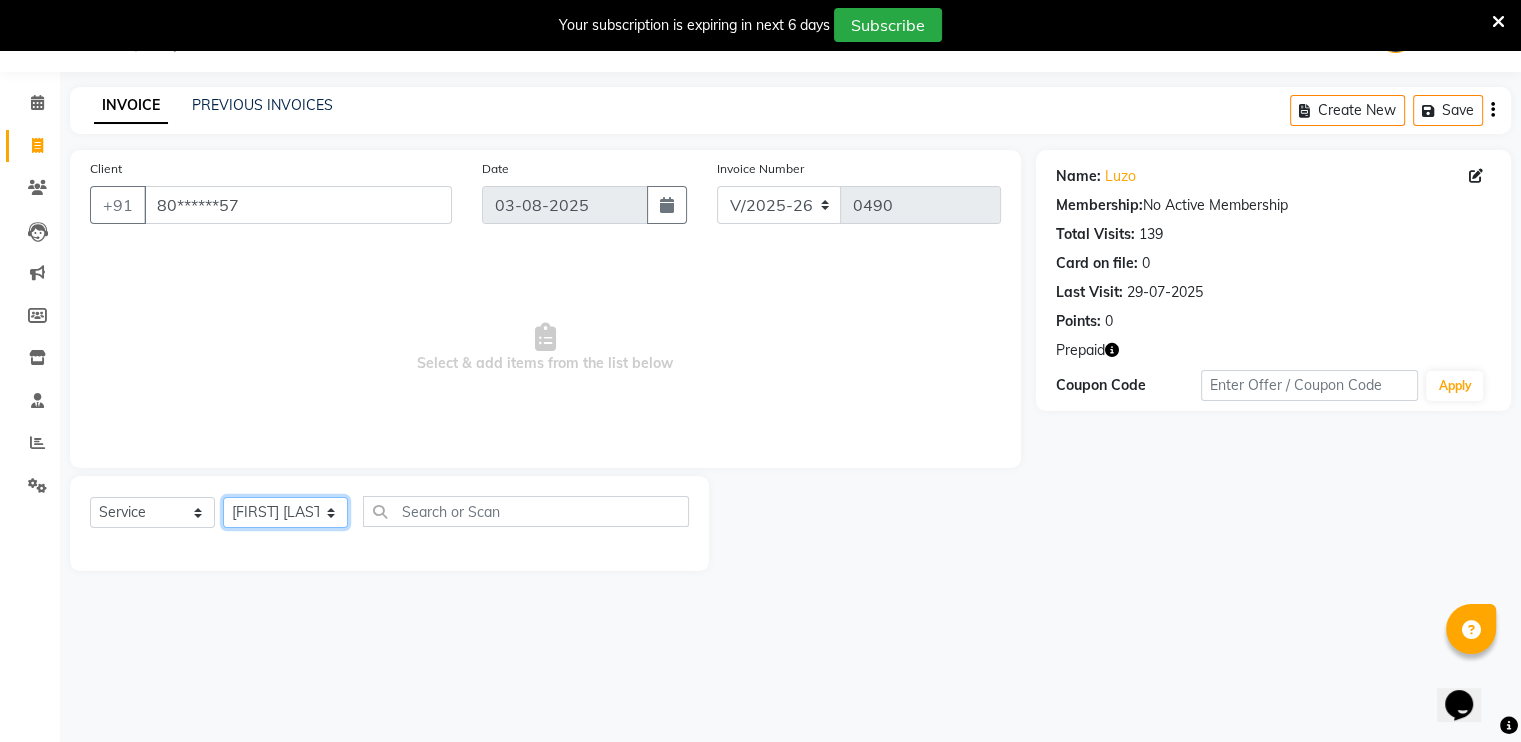 click on "Select Technician Akash Manager [LAST] [FIRST]  Priyanka" 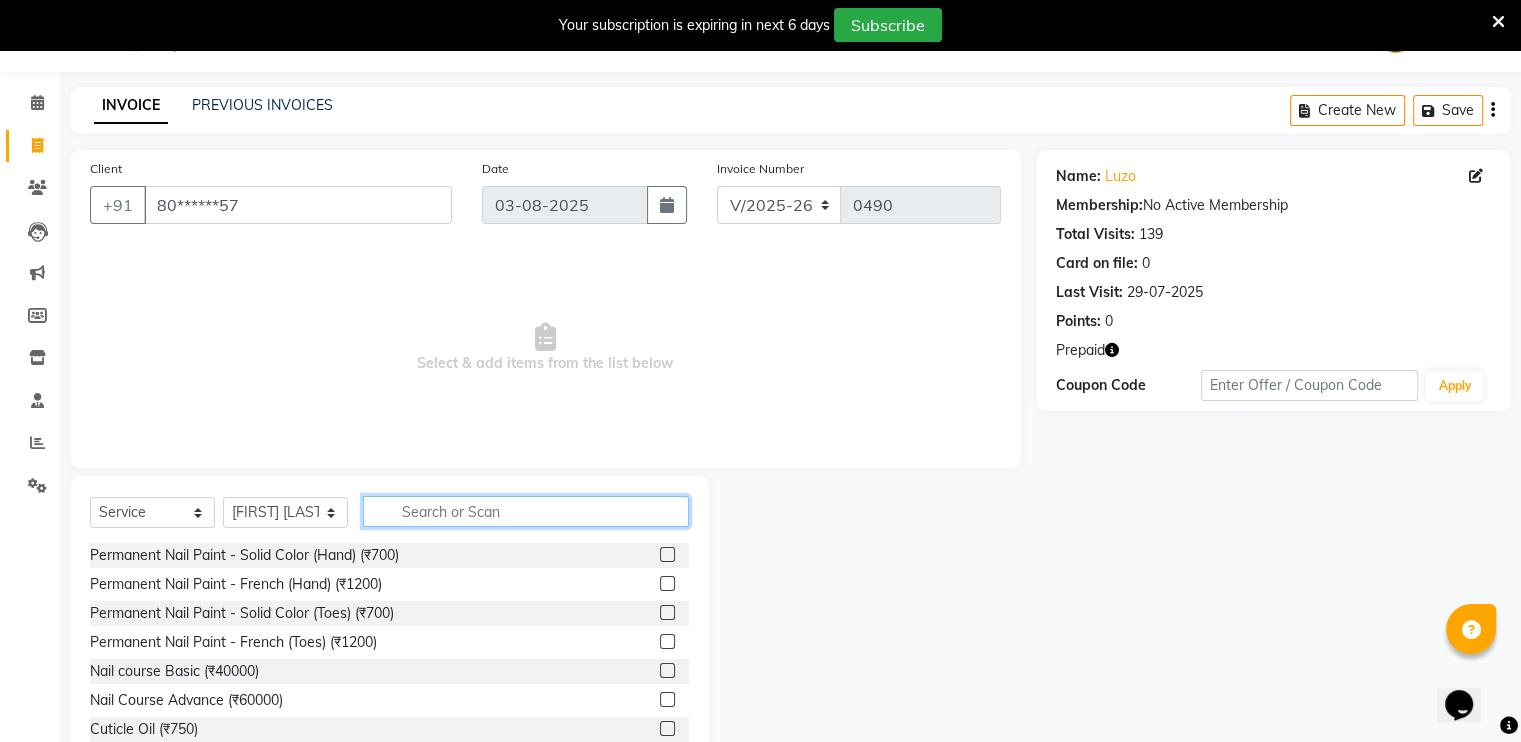 click 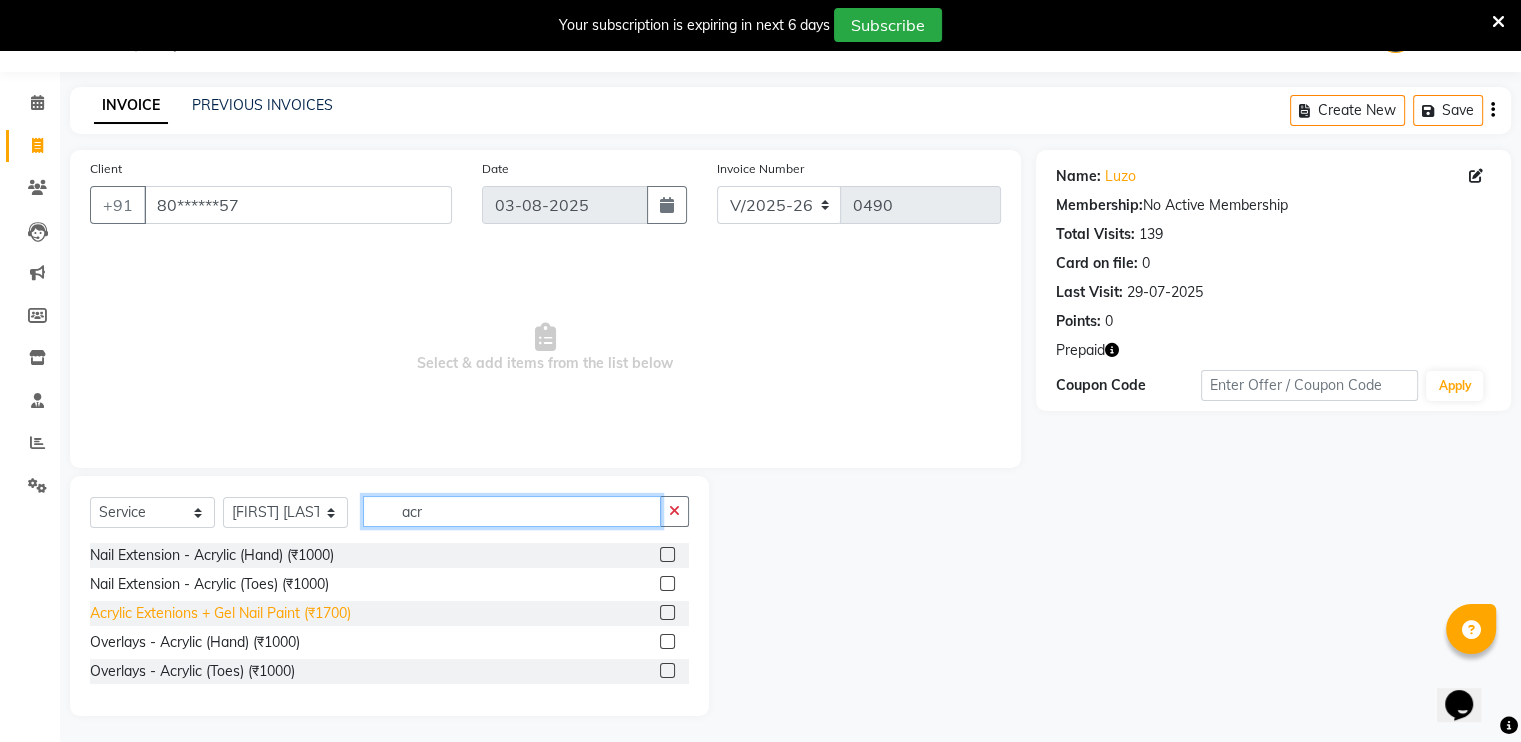 type on "acr" 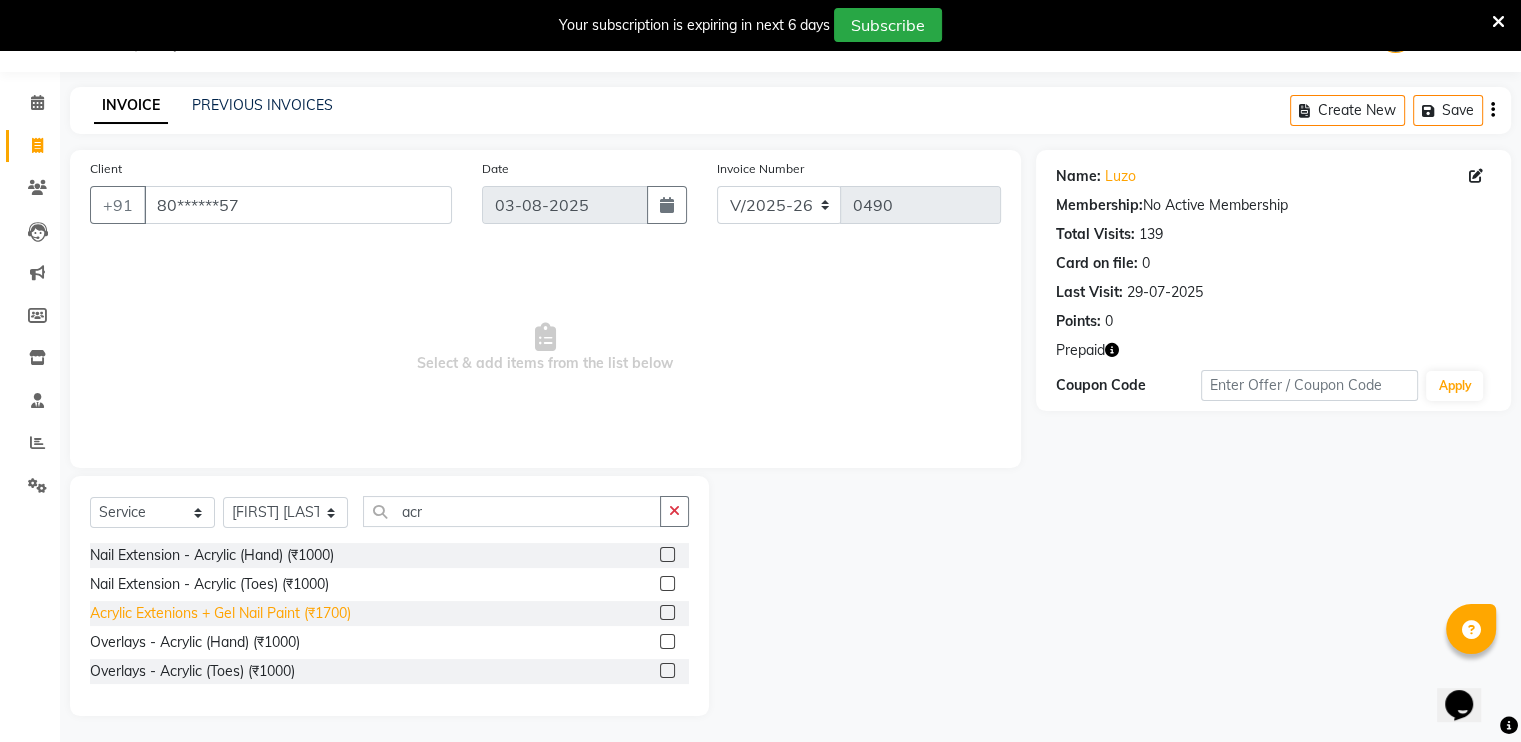 click on "Acrylic Extenions + Gel Nail Paint  (₹1700)" 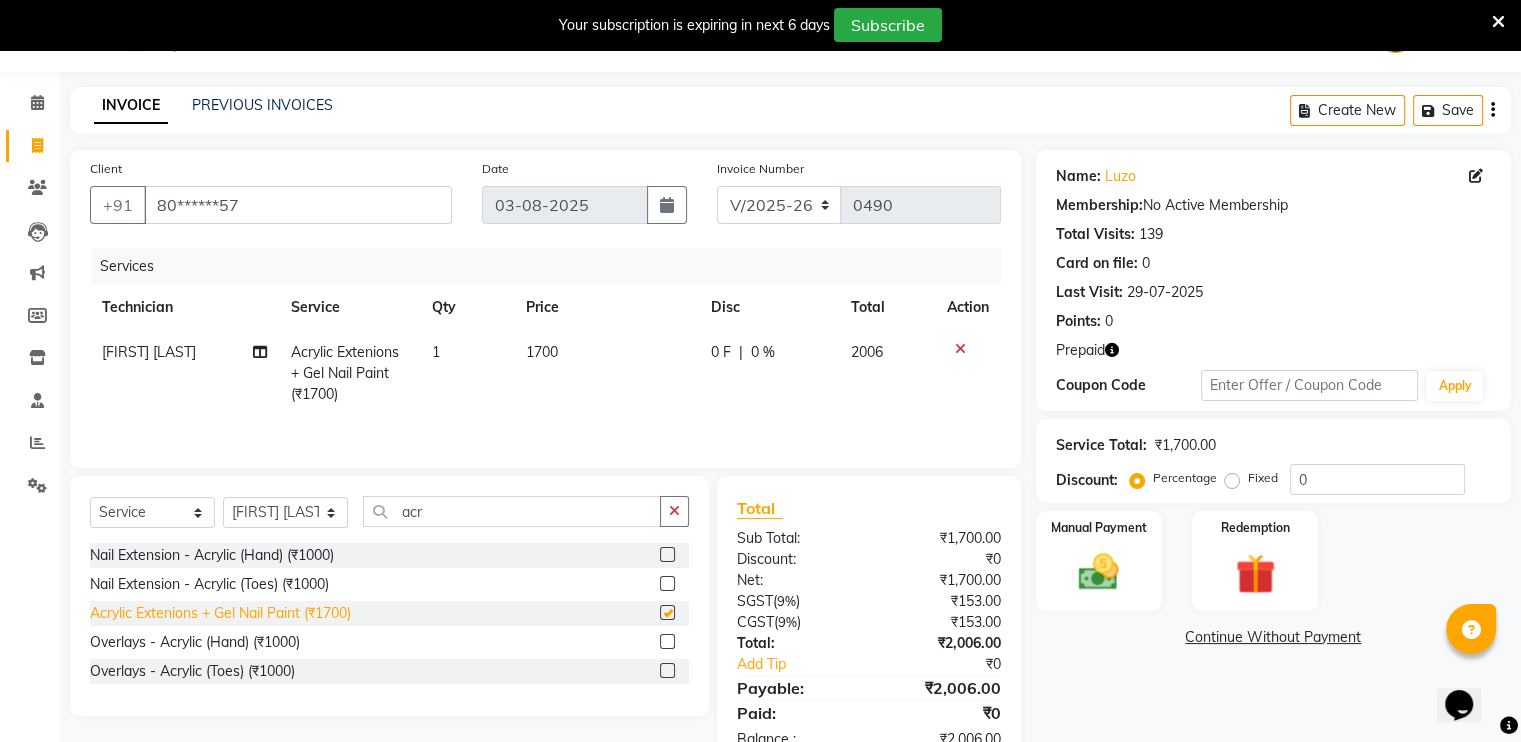 checkbox on "false" 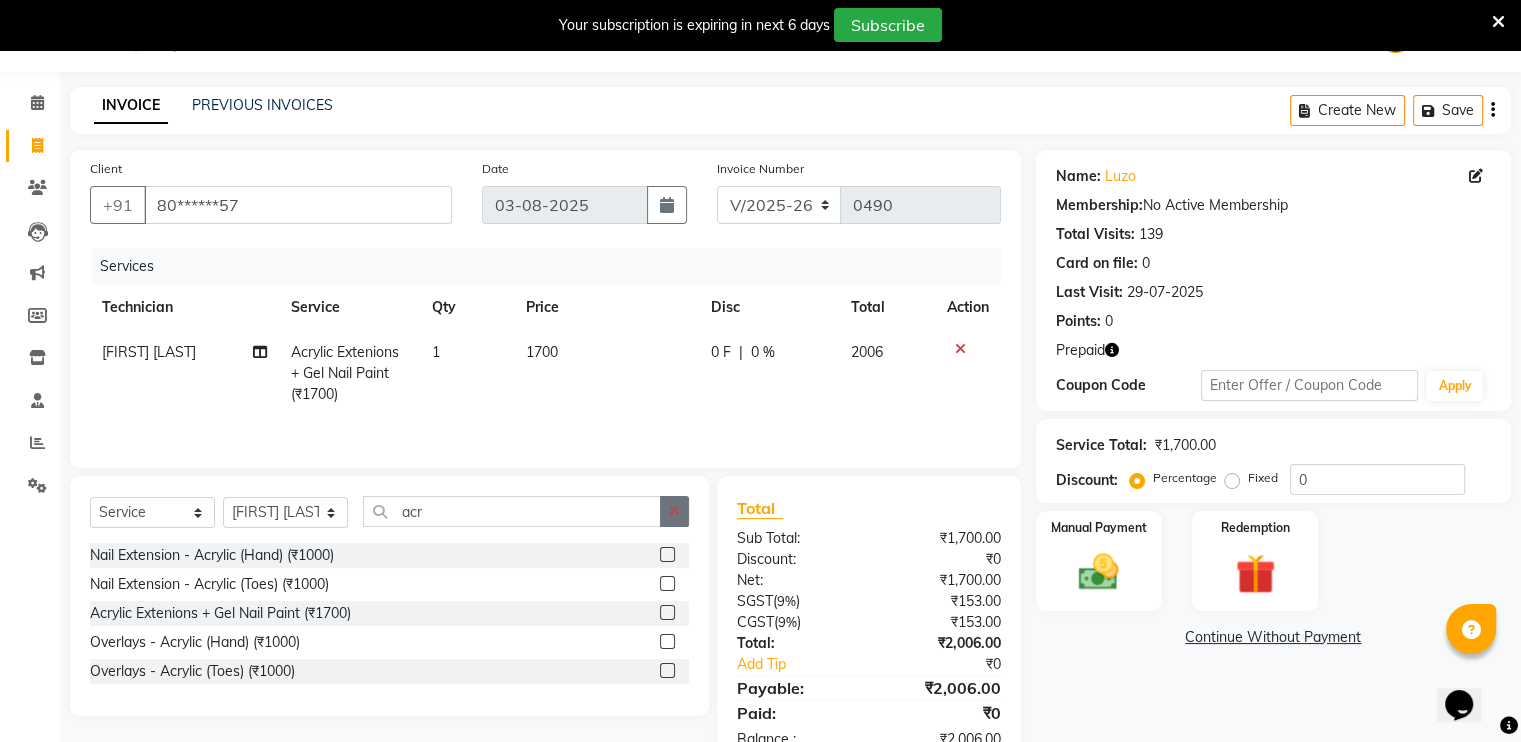 click 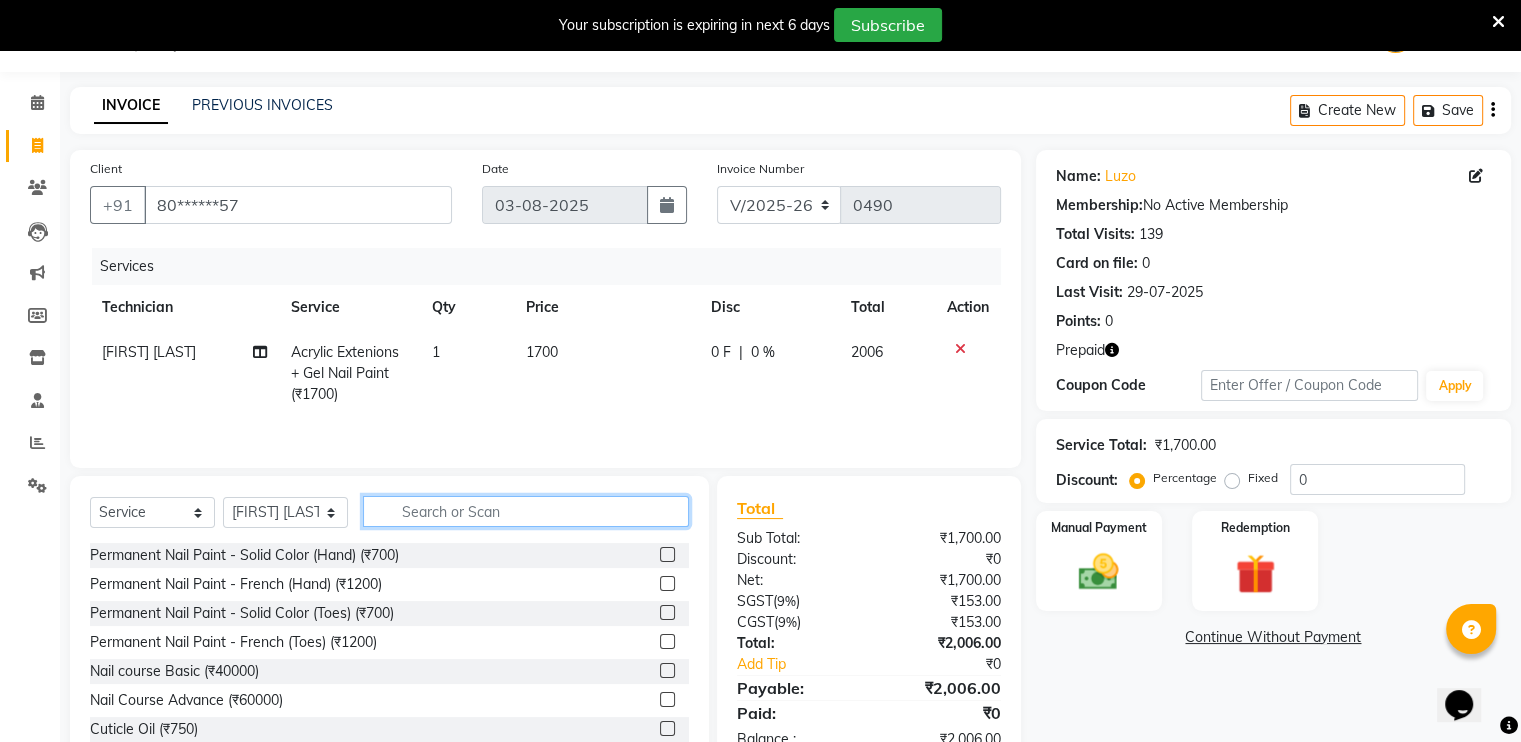 click 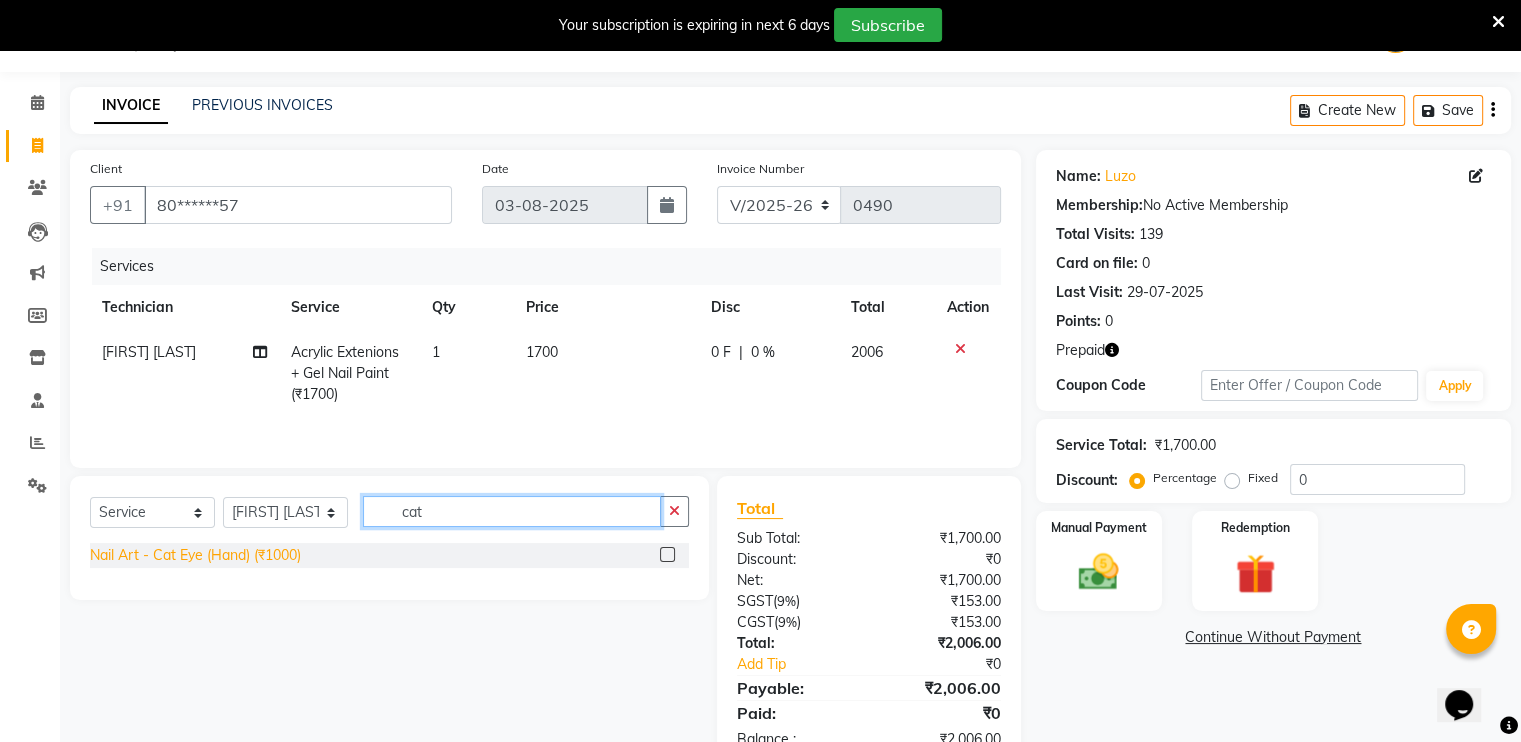 type on "cat" 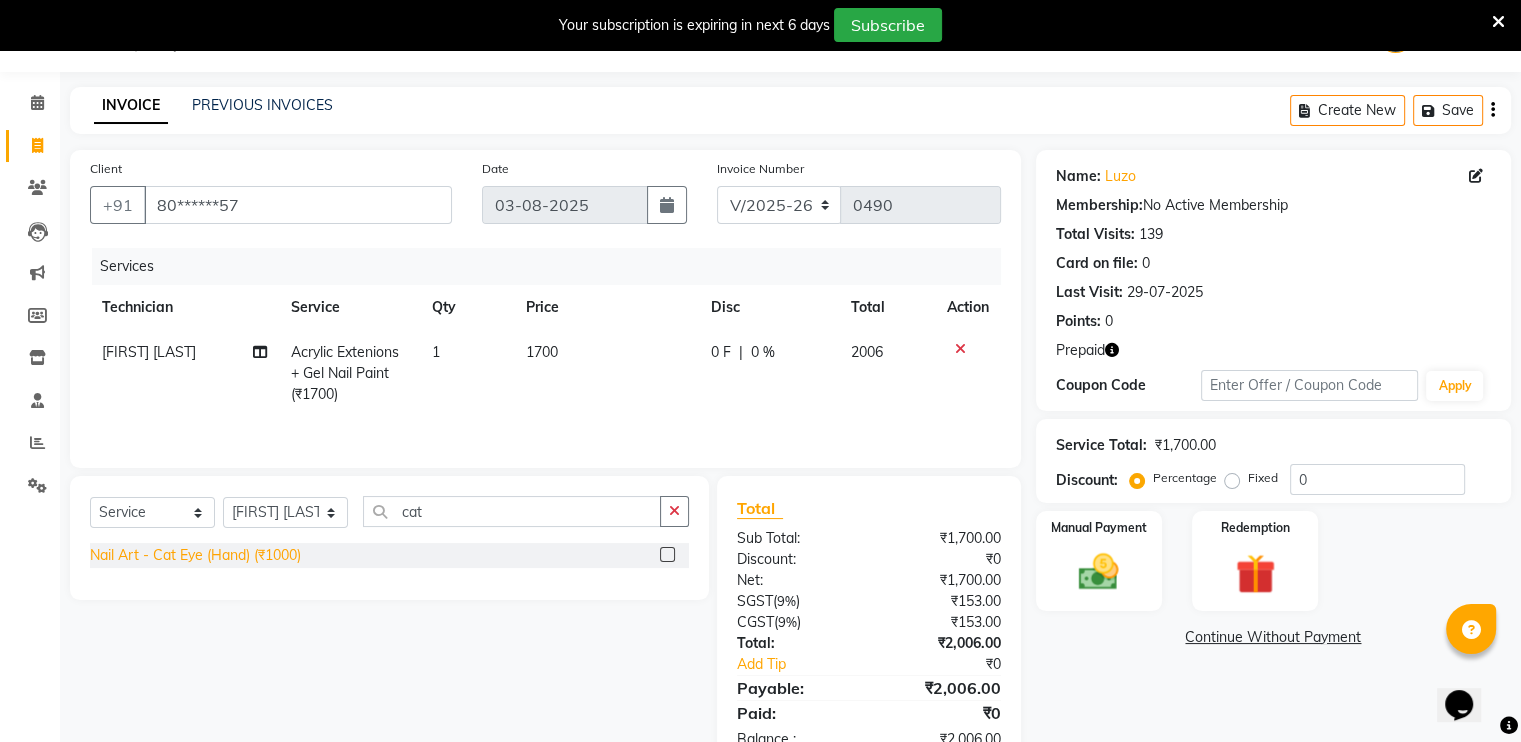 click on "Nail Art - Cat Eye (Hand) (₹1000)" 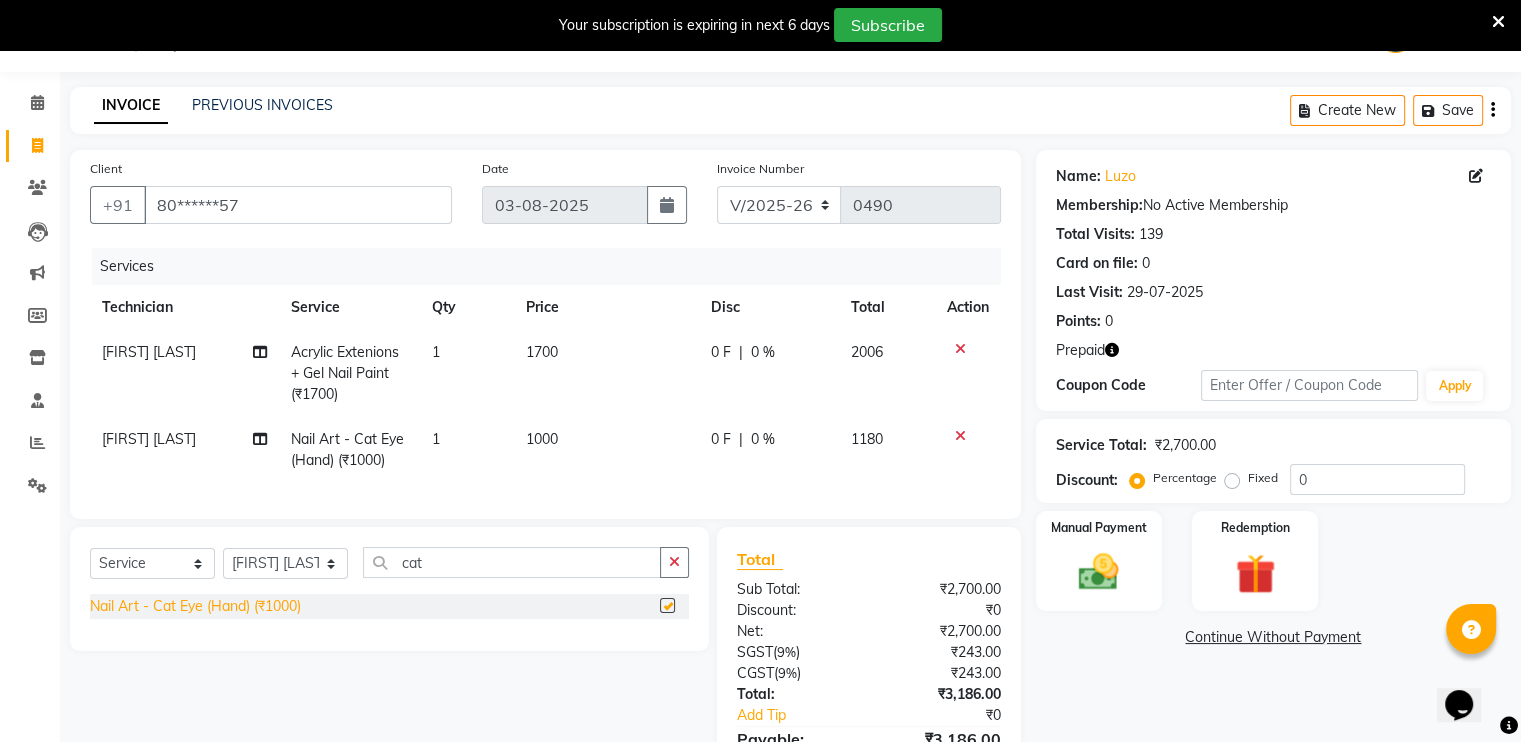 checkbox on "false" 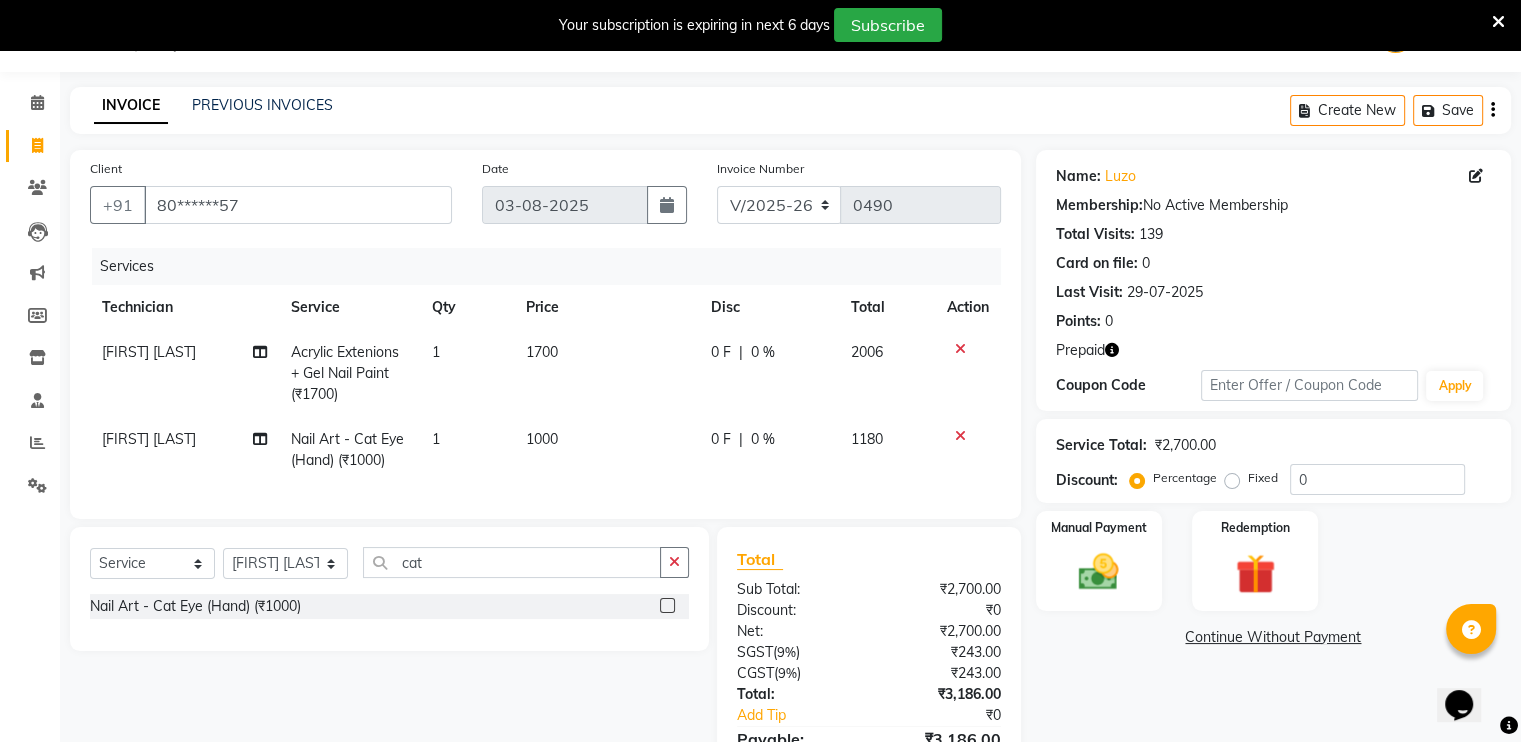 click on "1000" 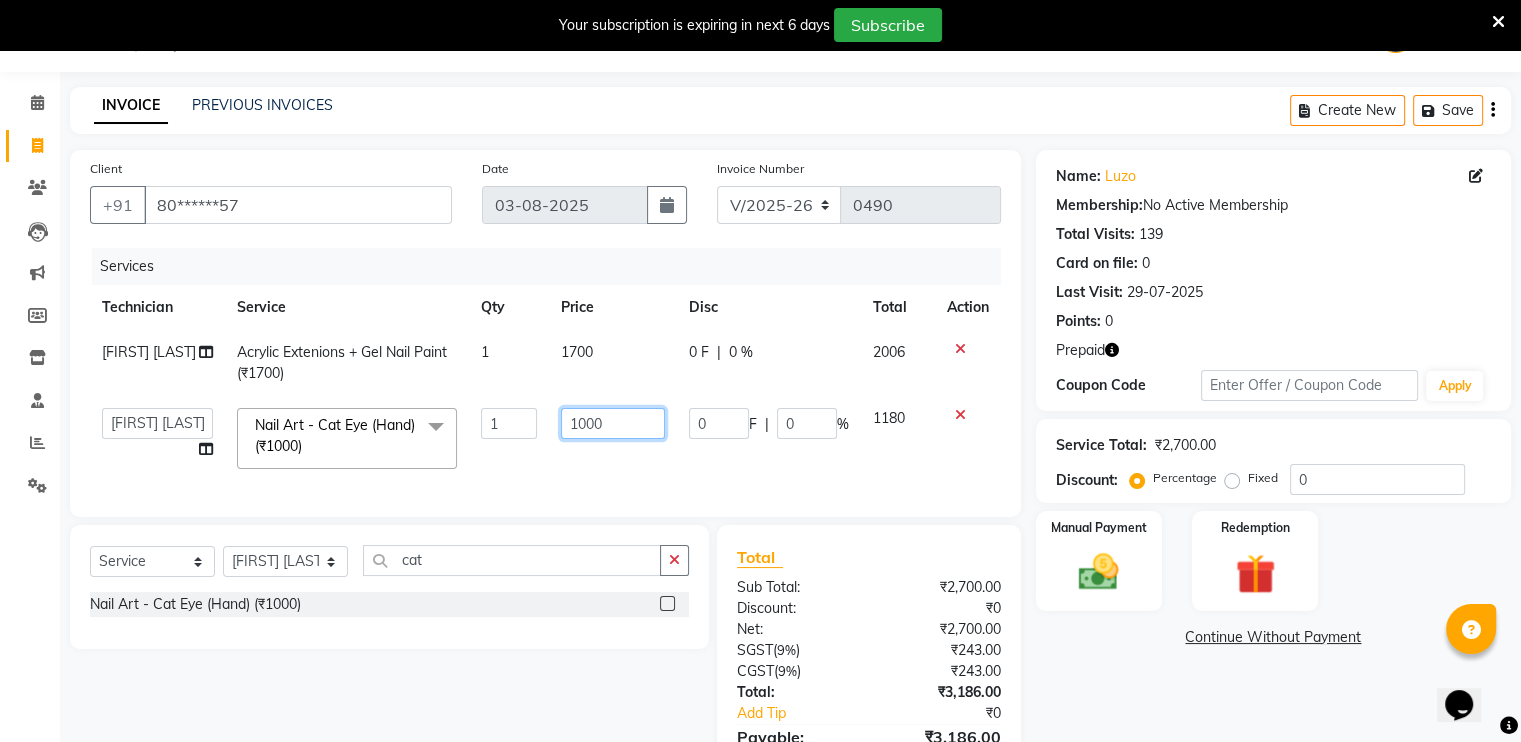 click on "1000" 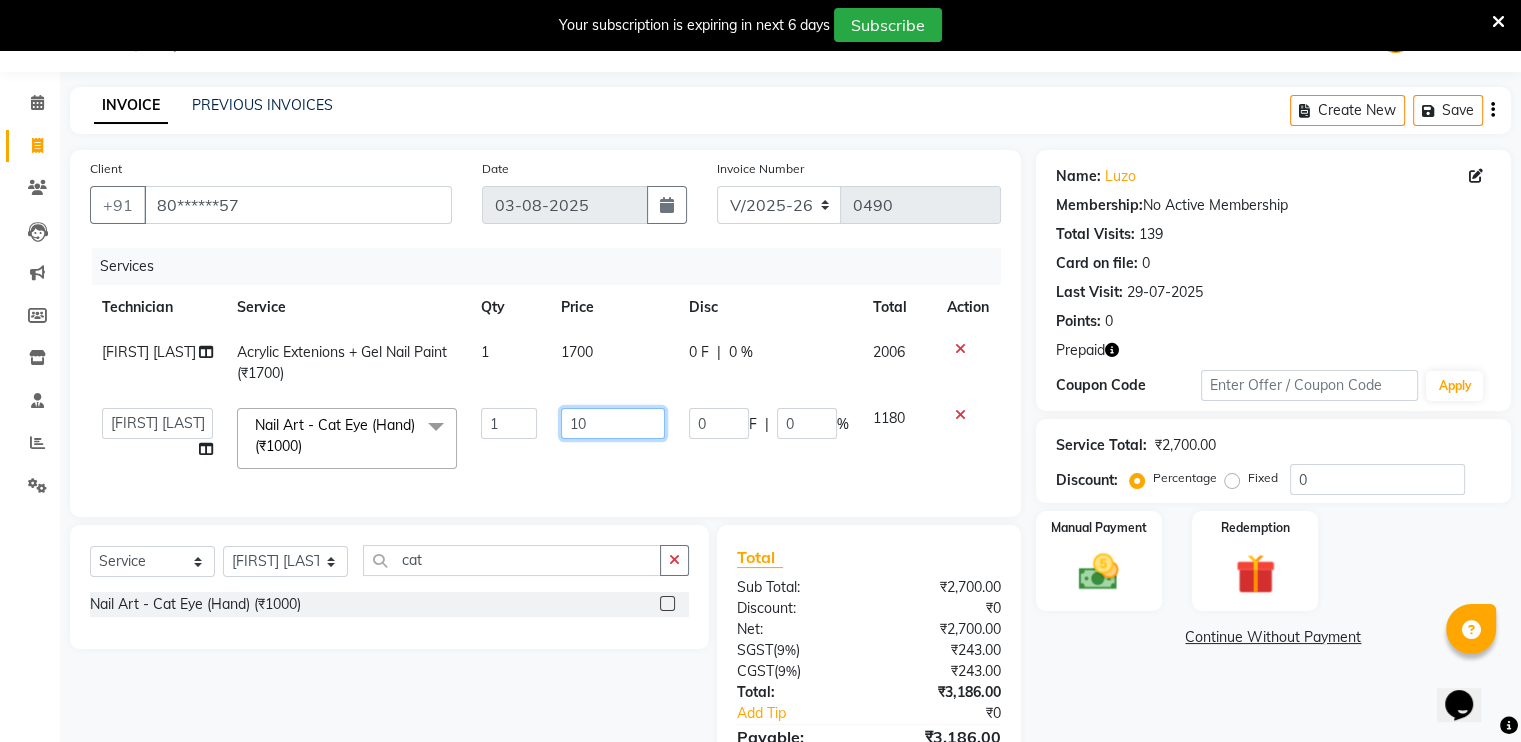 type on "1" 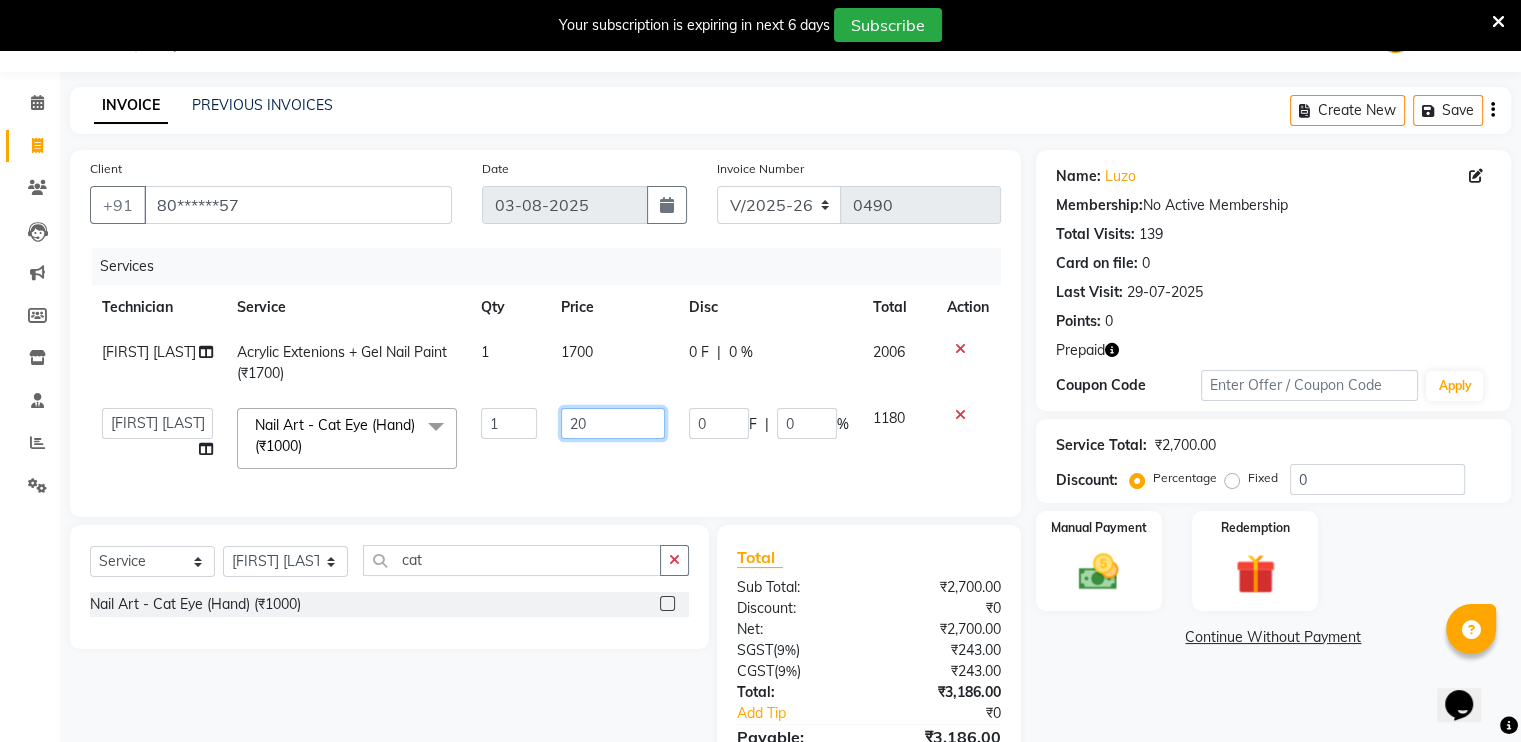 type on "200" 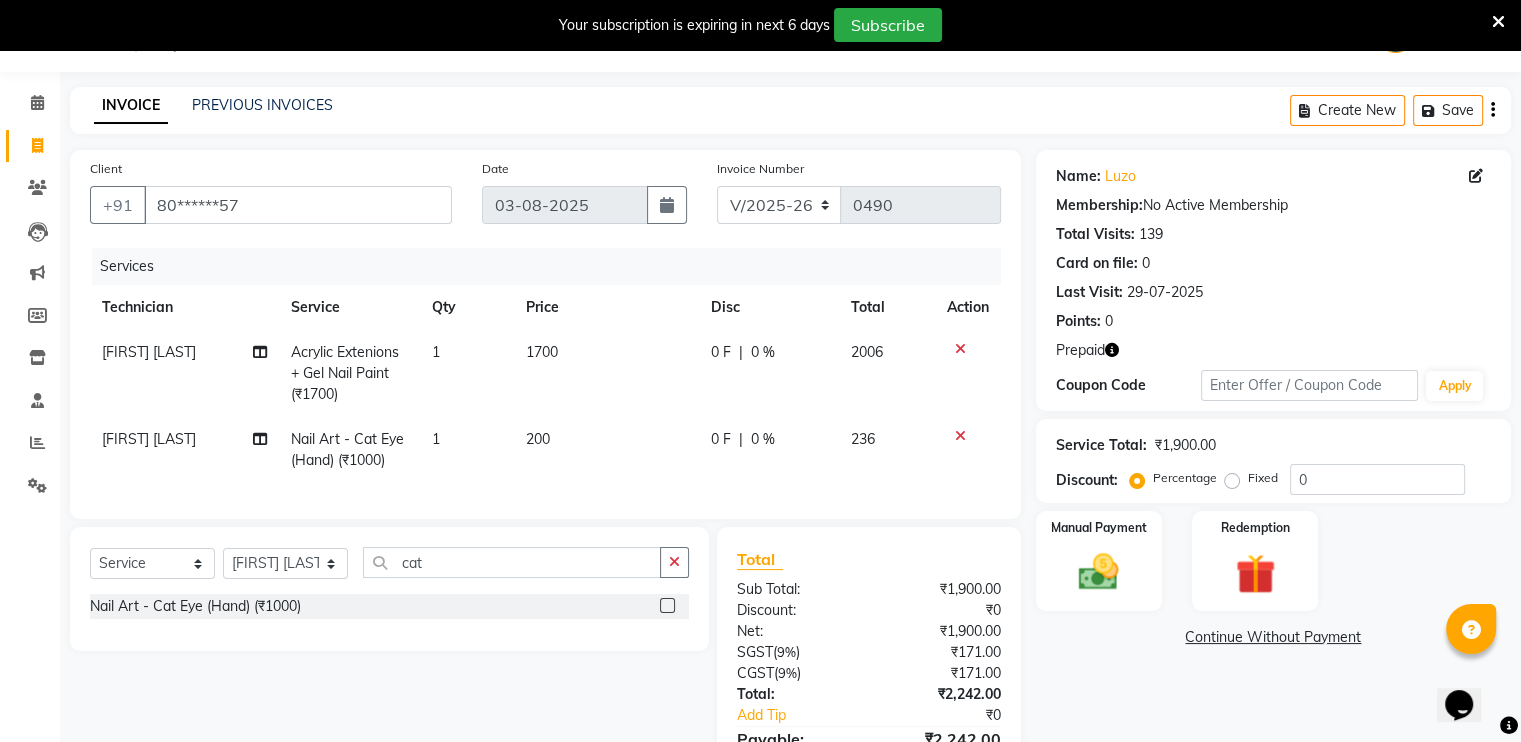 click on "Name: [LAST]  Membership:  No Active Membership  Total Visits:  139 Card on file:  0 Last Visit:   29-07-2025 Points:   0  Prepaid Coupon Code Apply Service Total:  ₹1,900.00  Discount:  Percentage   Fixed  0 Manual Payment Redemption  Continue Without Payment" 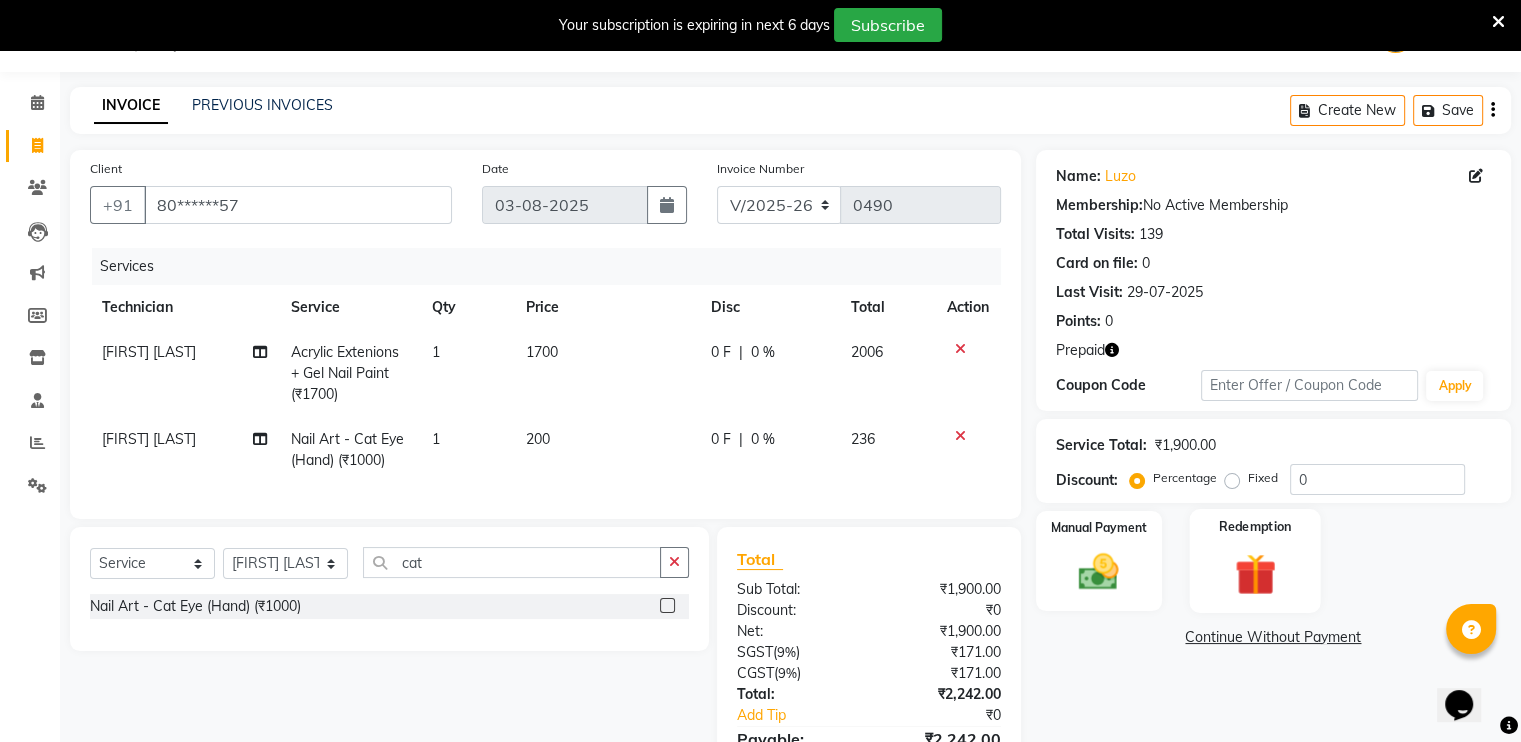 click 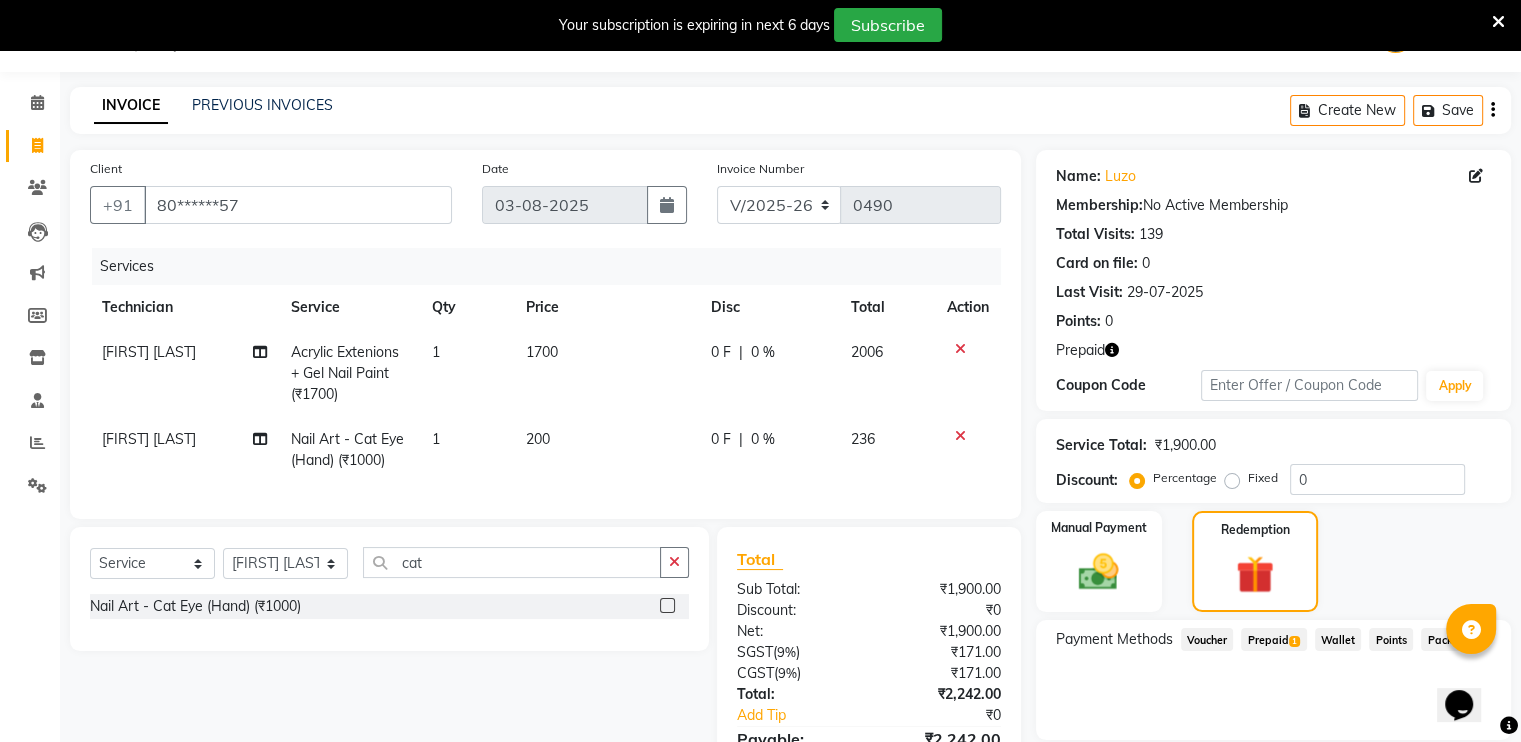 click on "Prepaid  1" 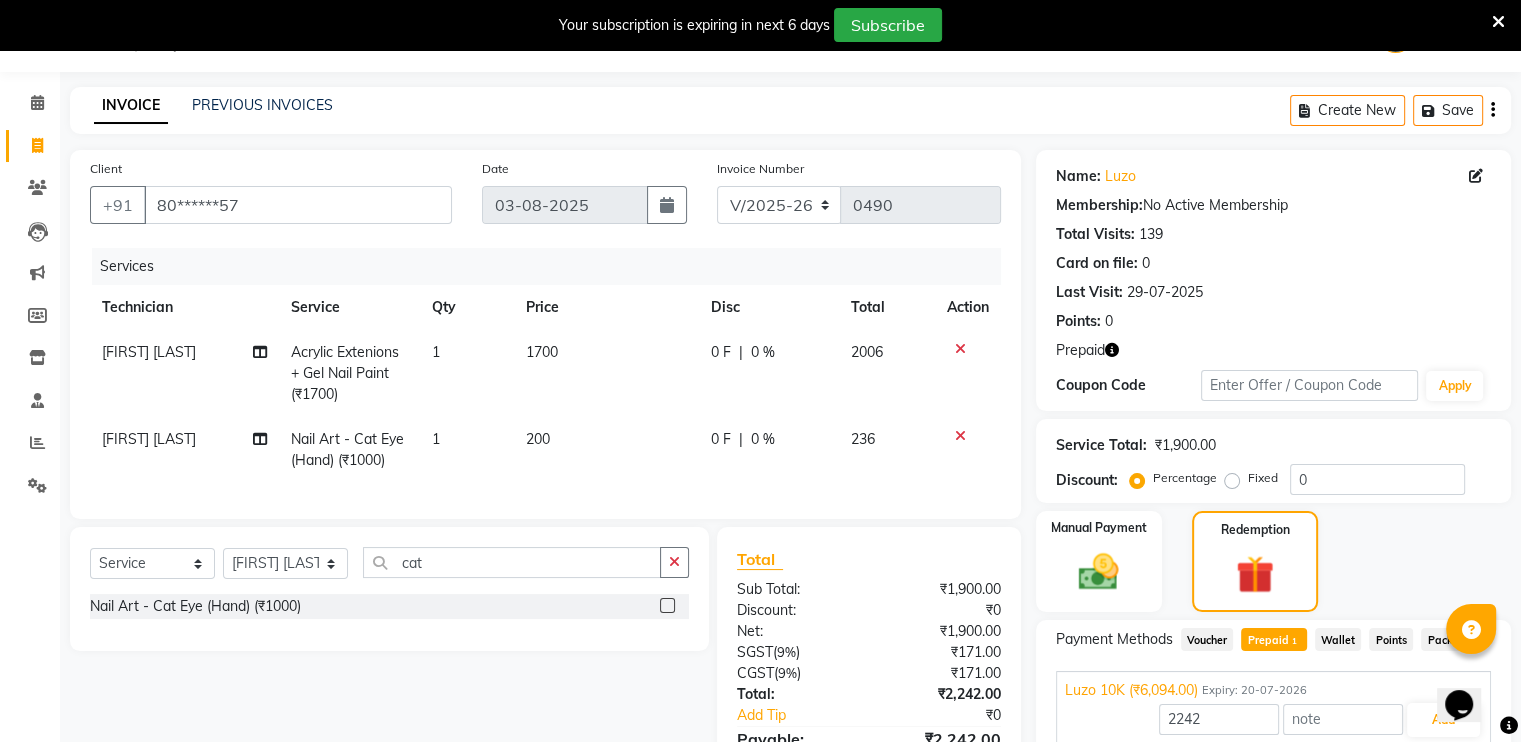 scroll, scrollTop: 174, scrollLeft: 0, axis: vertical 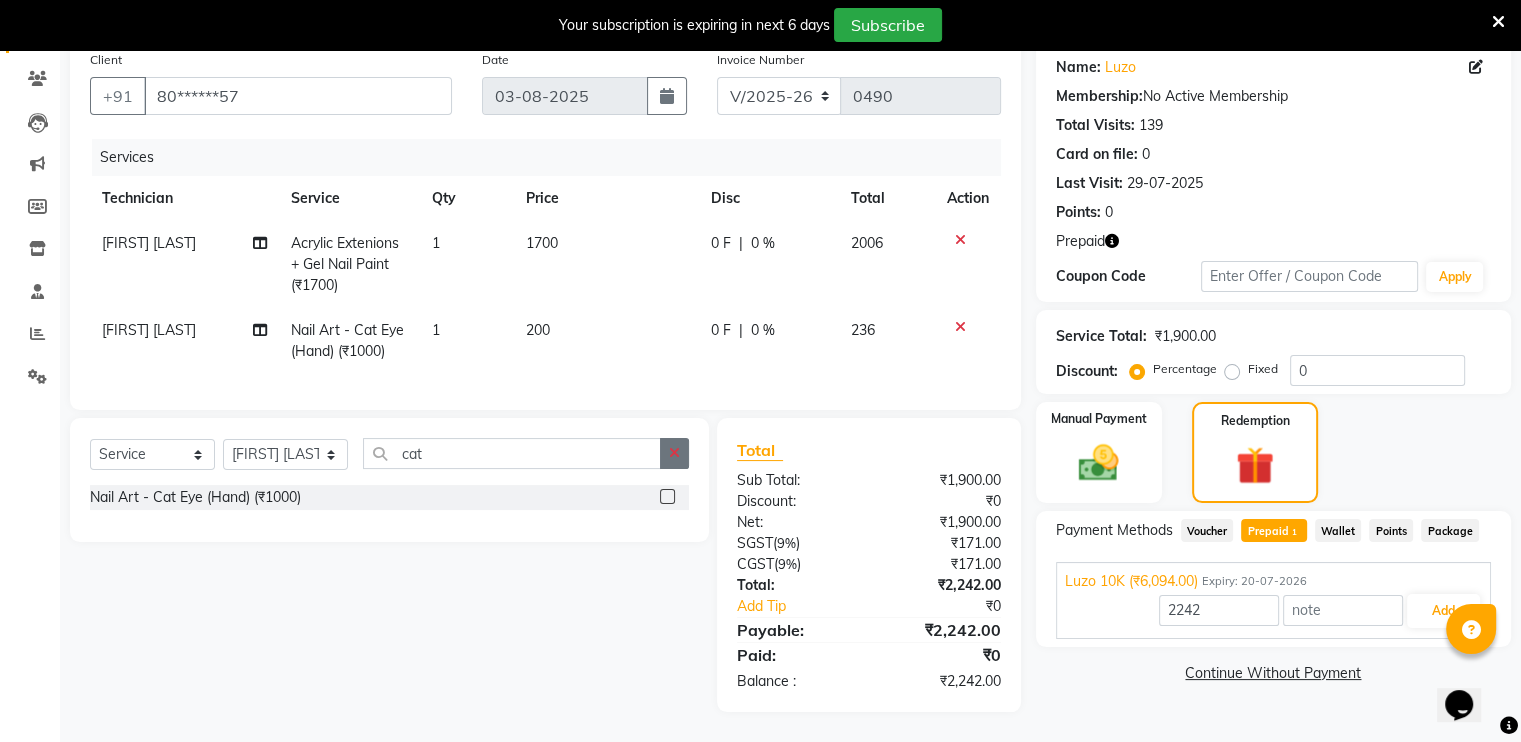 click 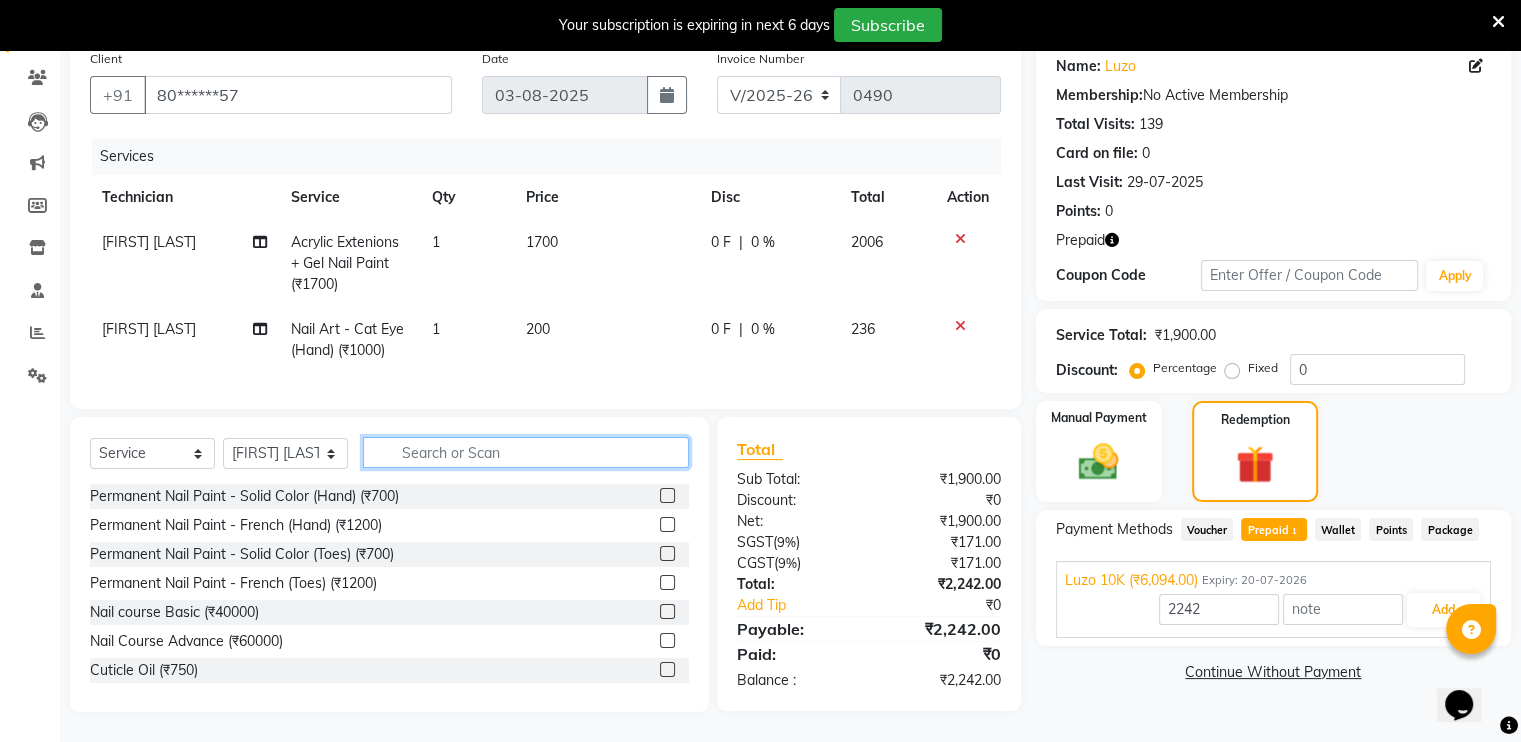 click 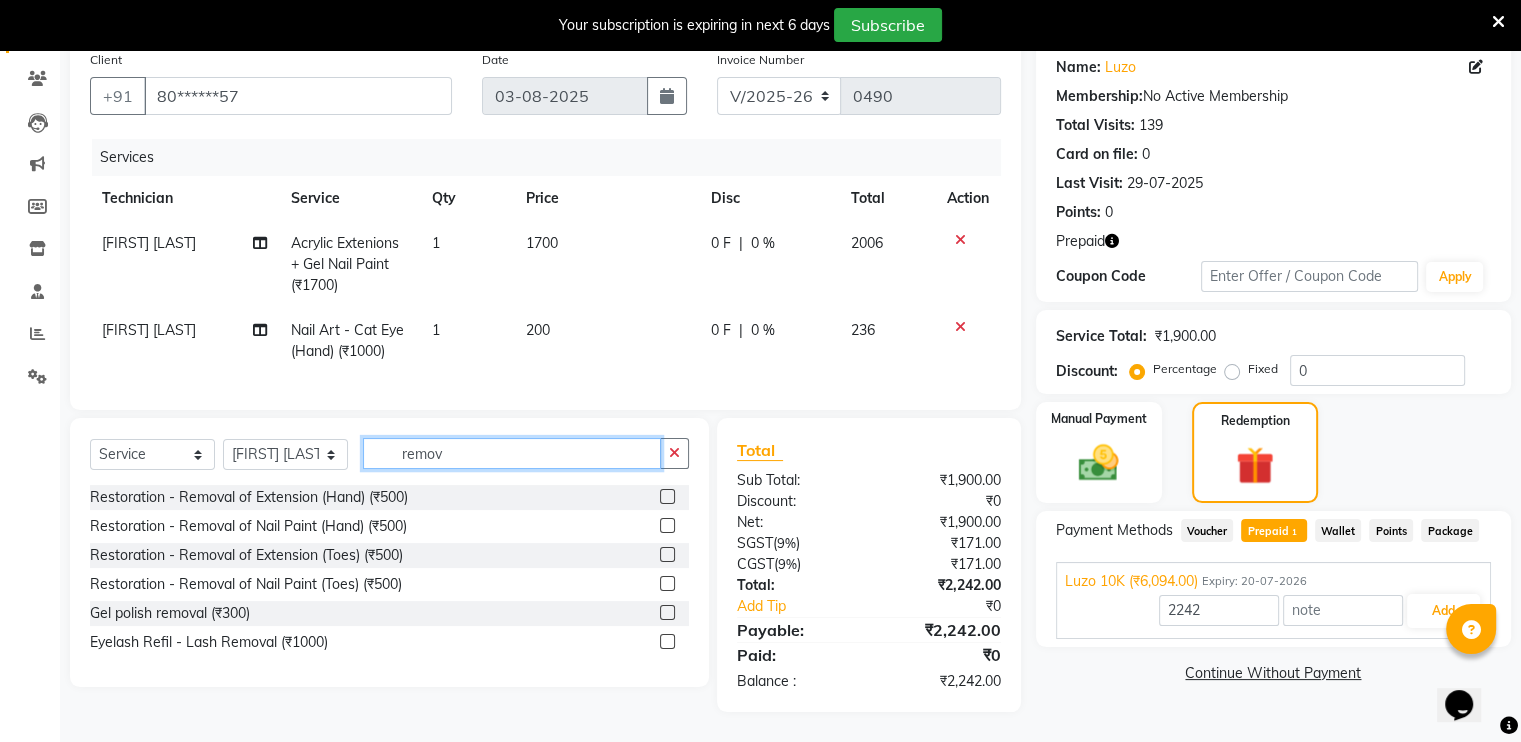 type on "remov" 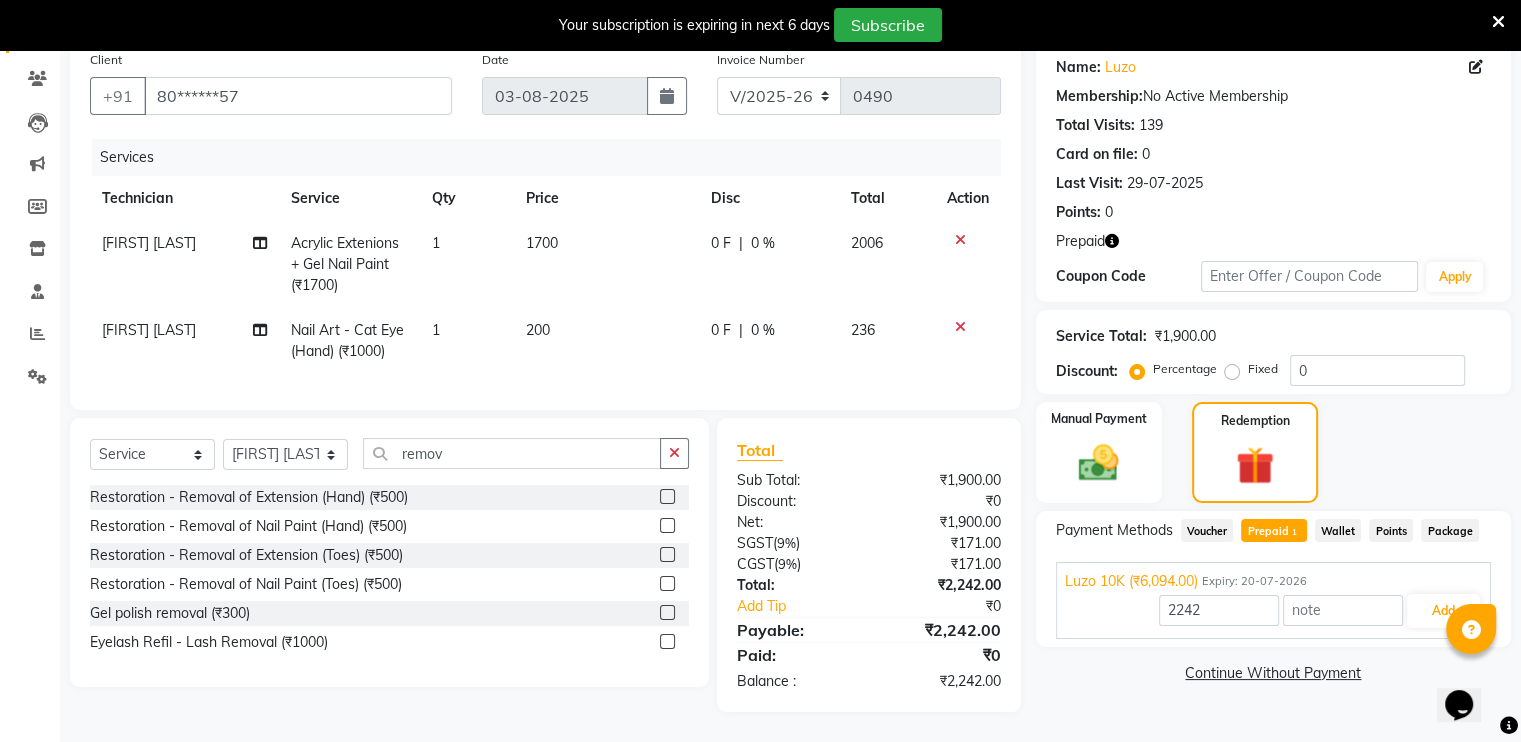click on "Restoration - Removal of Extension (Hand) (₹500)" 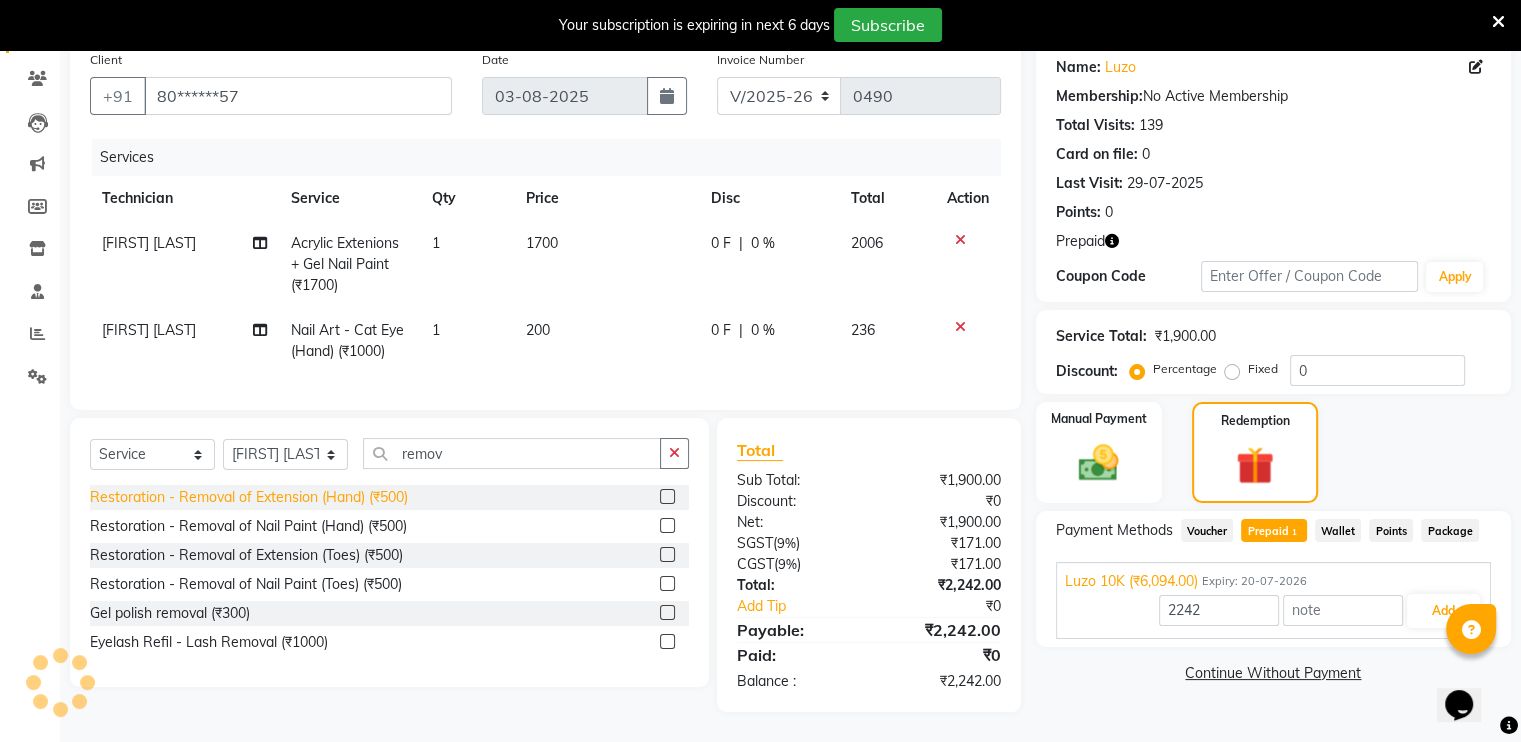 click on "Restoration - Removal of Extension (Hand) (₹500)" 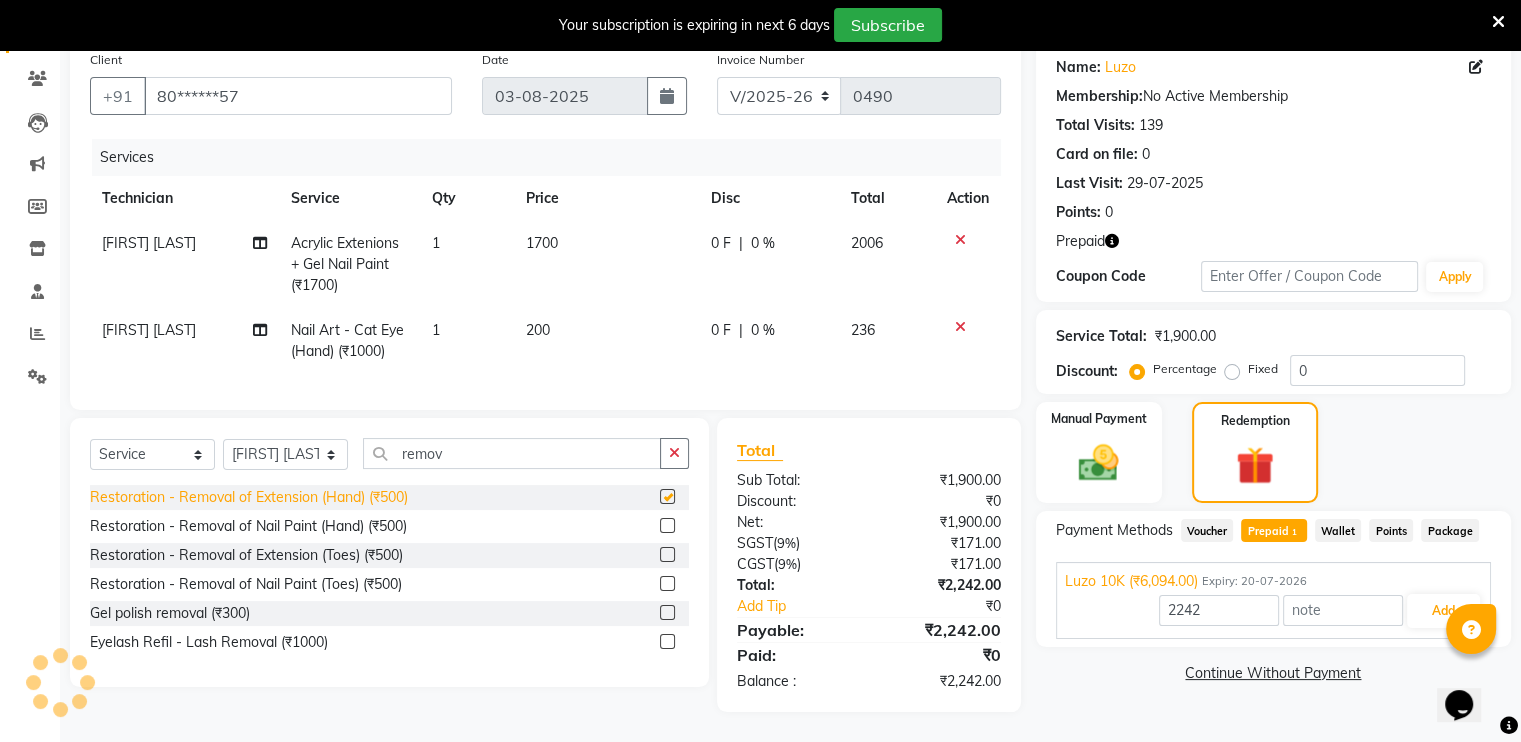 type on "6094" 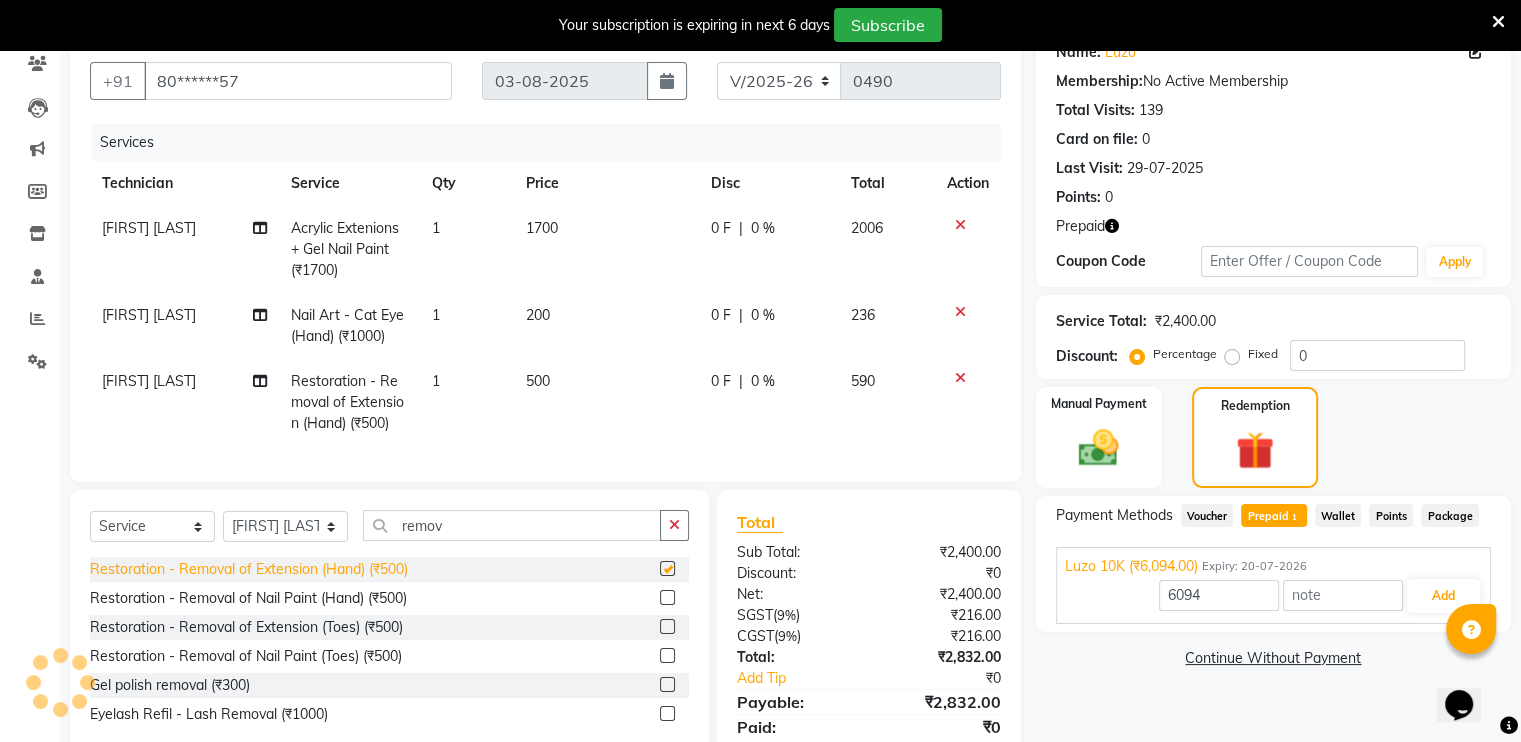 checkbox on "false" 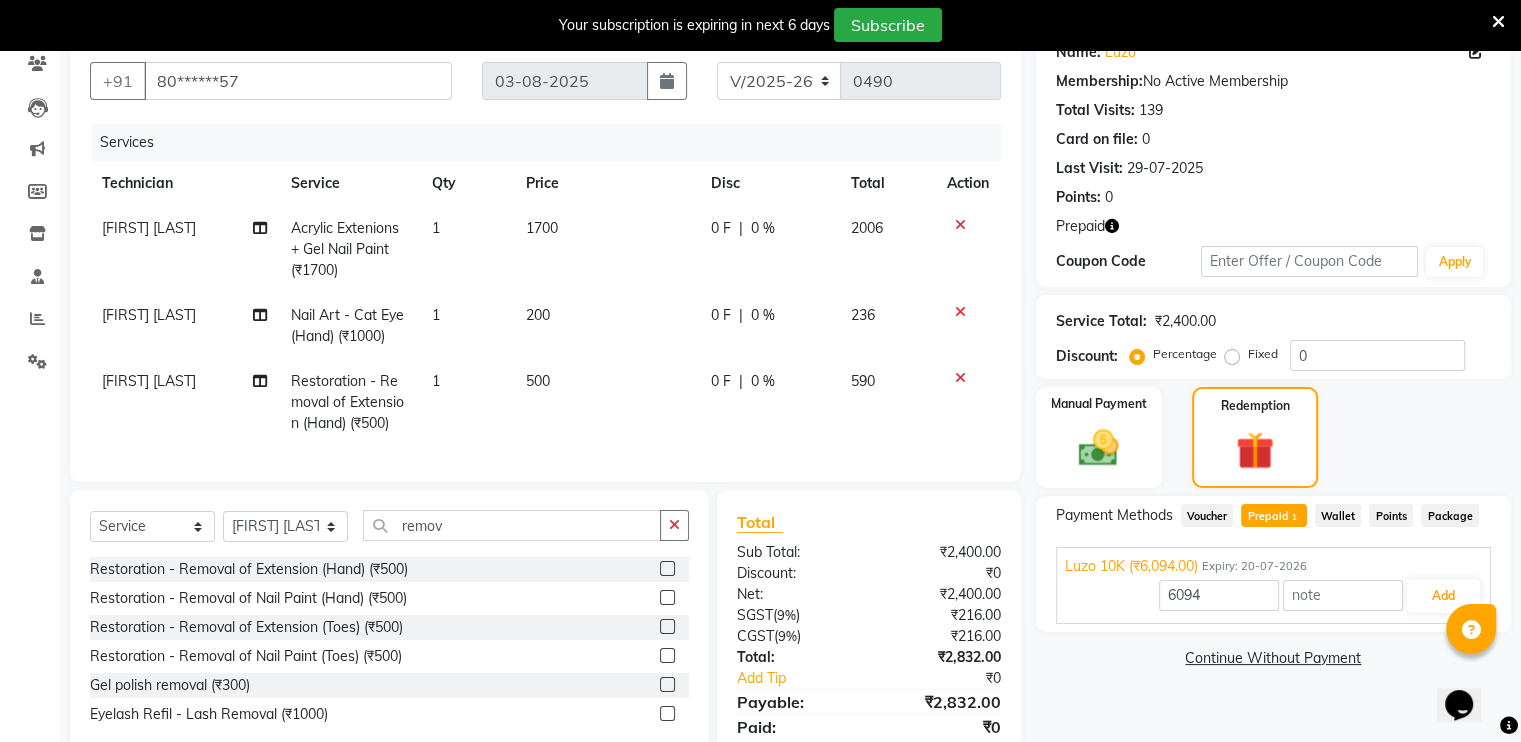 click on "Voucher" 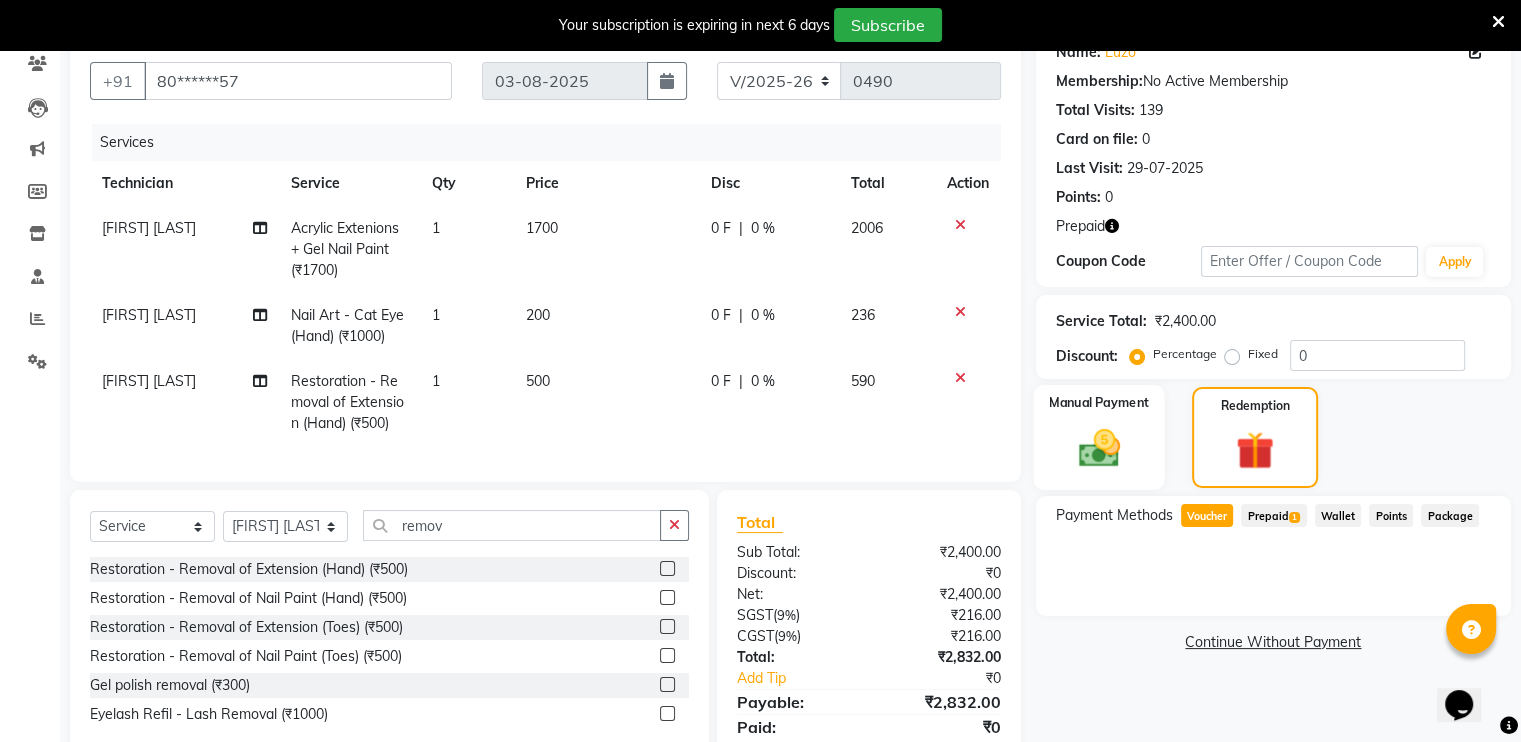click on "Manual Payment" 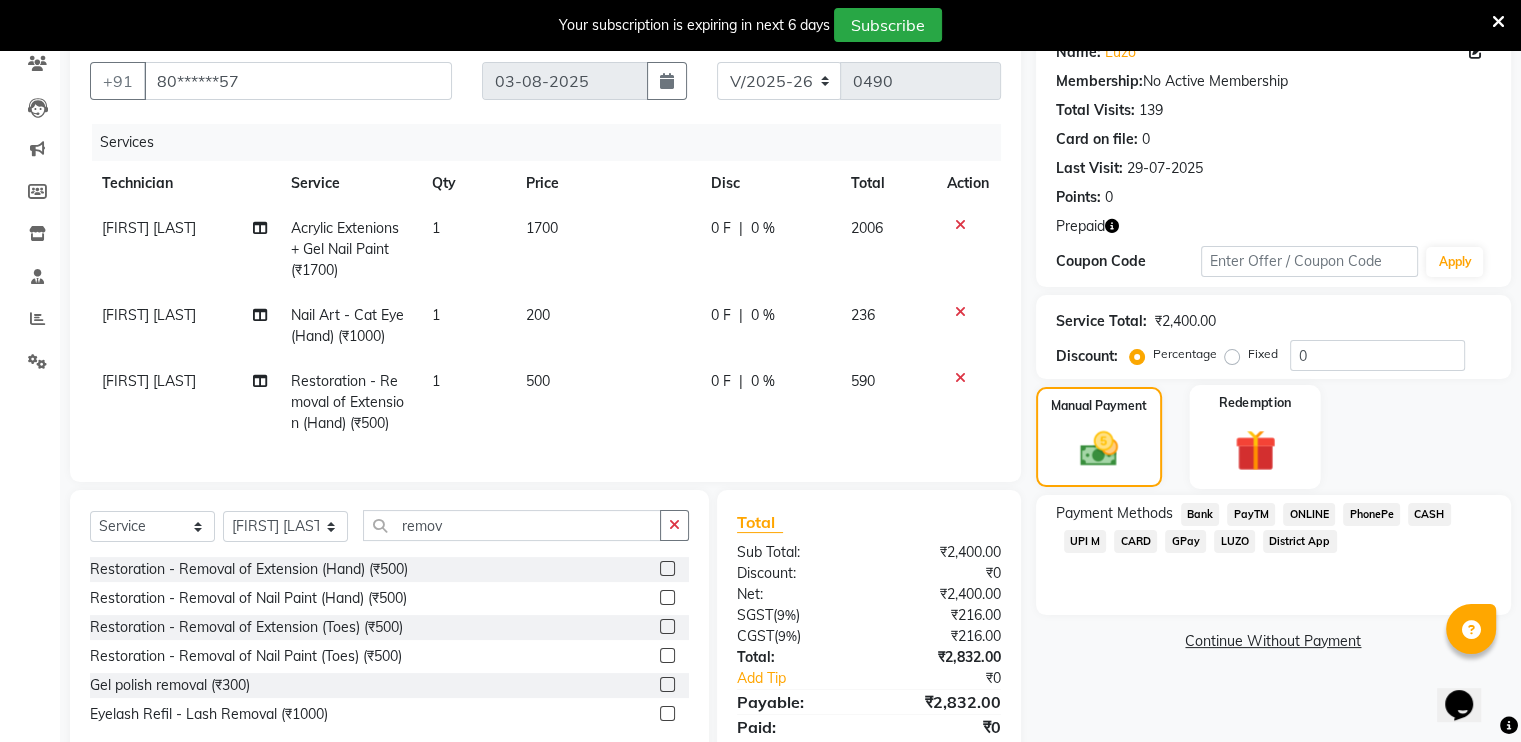 click on "Redemption" 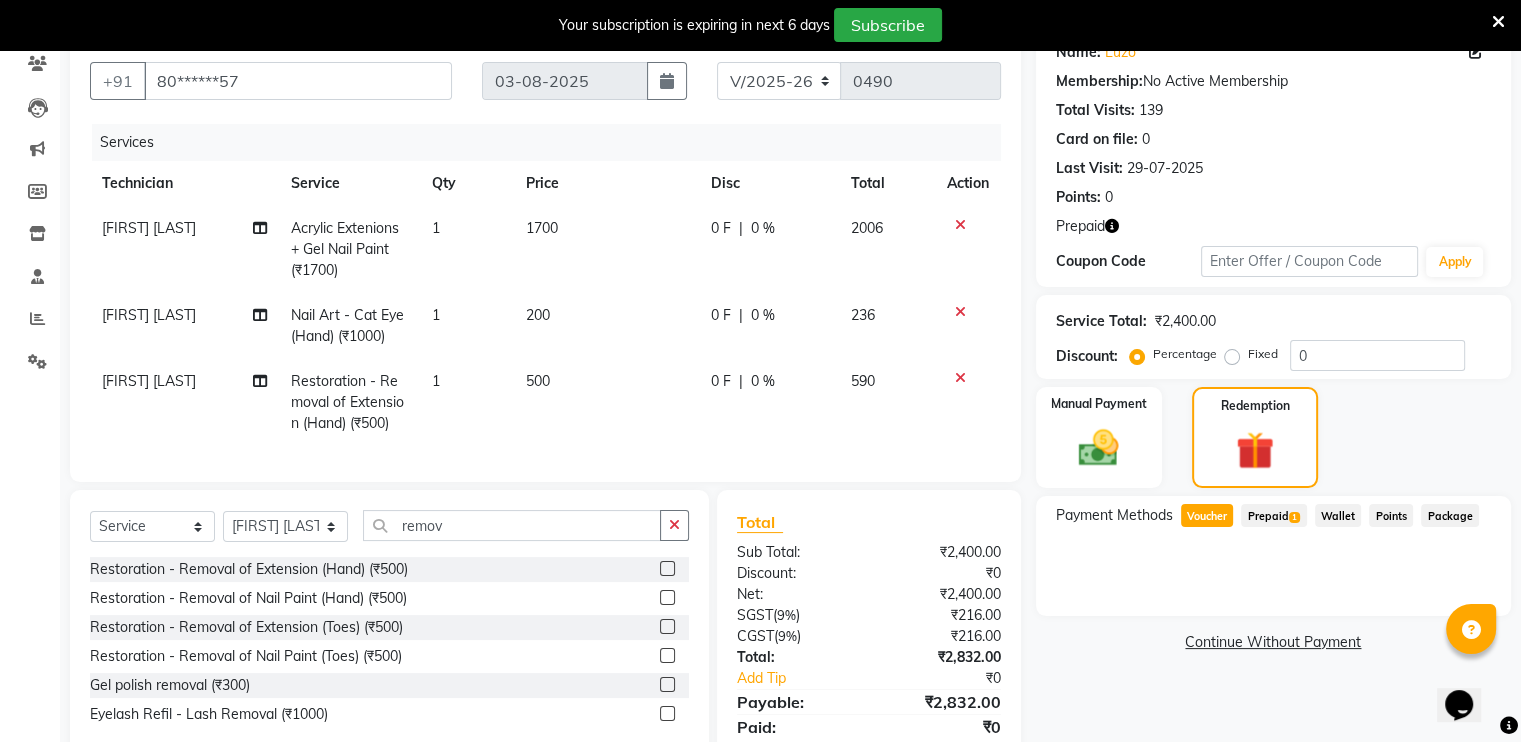 click on "Prepaid  1" 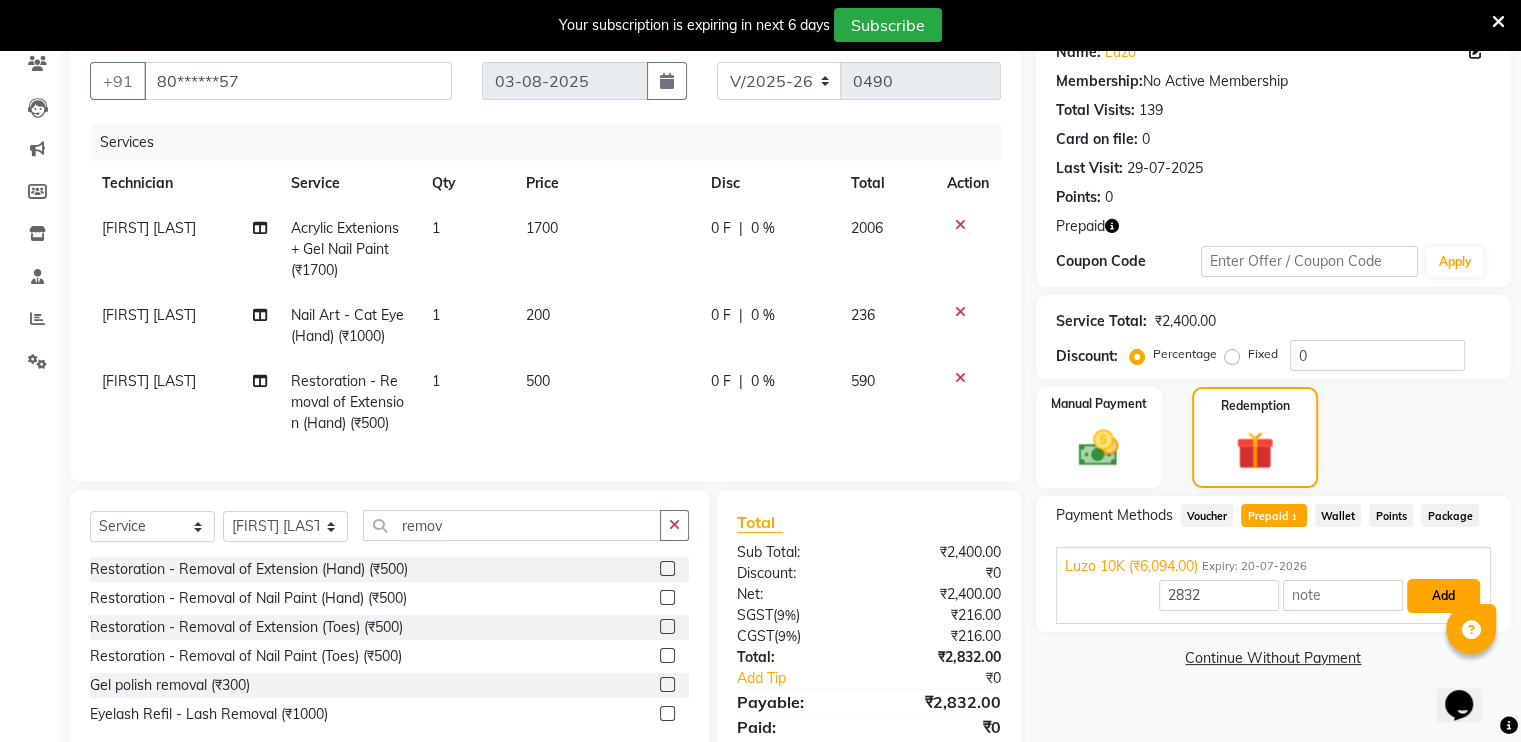 click on "Add" at bounding box center [1443, 596] 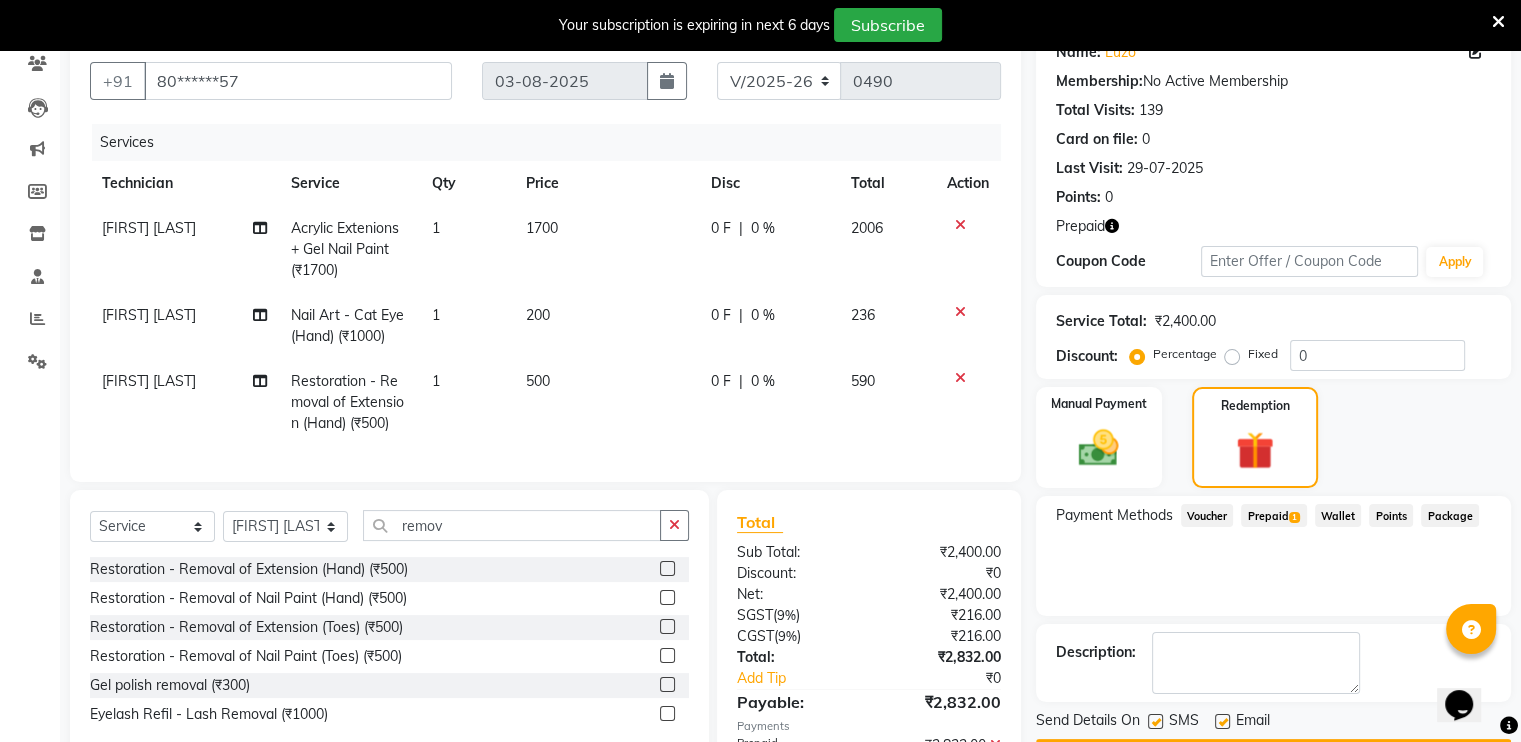 scroll, scrollTop: 303, scrollLeft: 0, axis: vertical 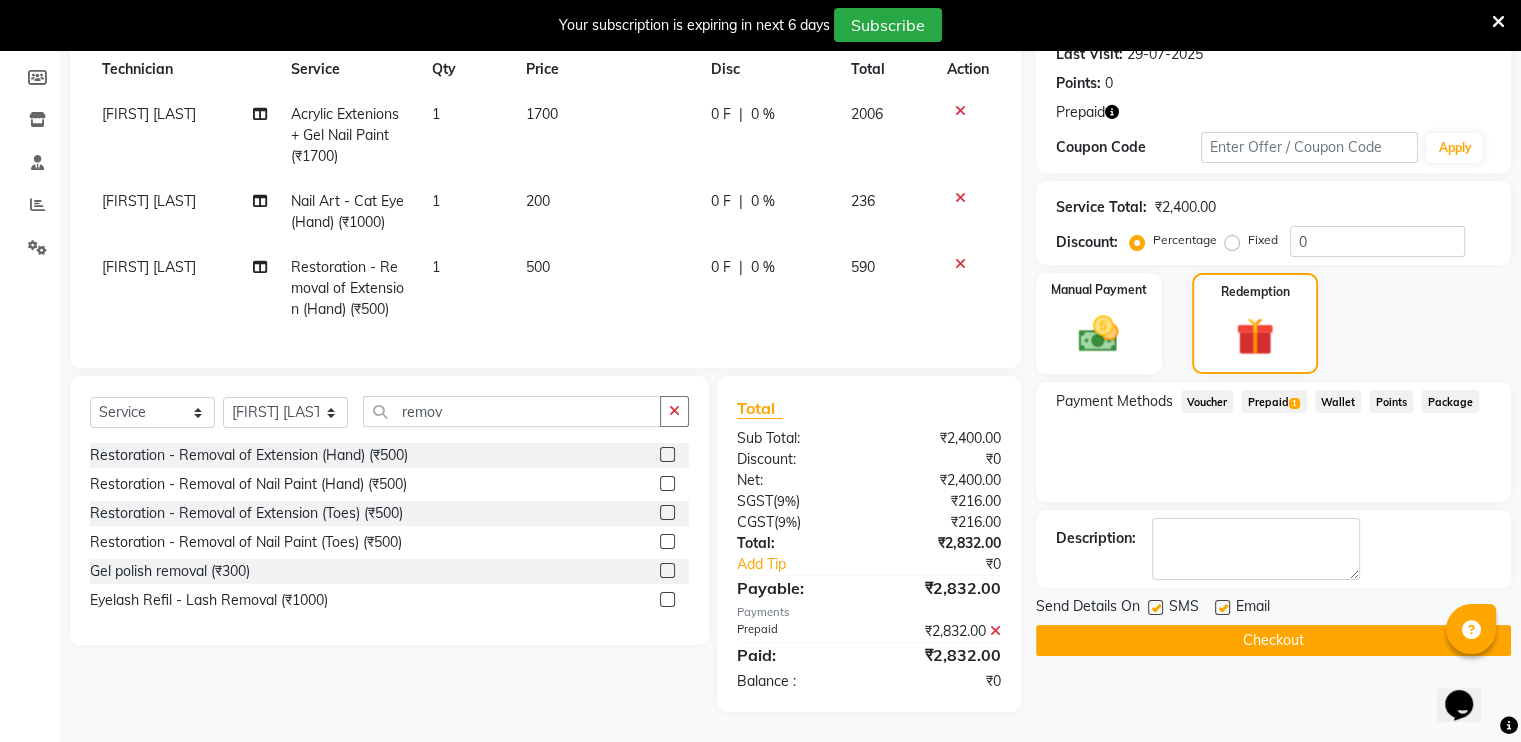 click on "Checkout" 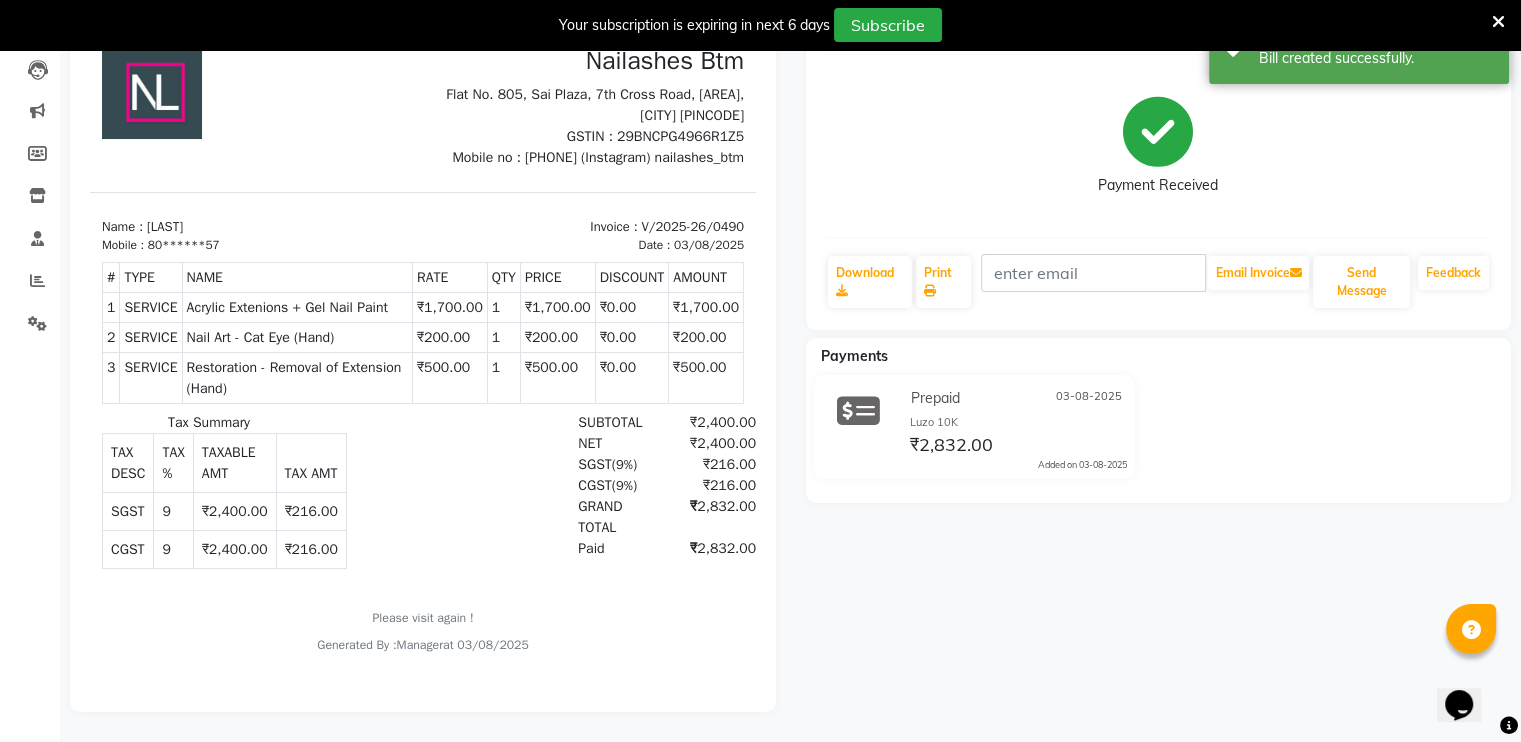 scroll, scrollTop: 0, scrollLeft: 0, axis: both 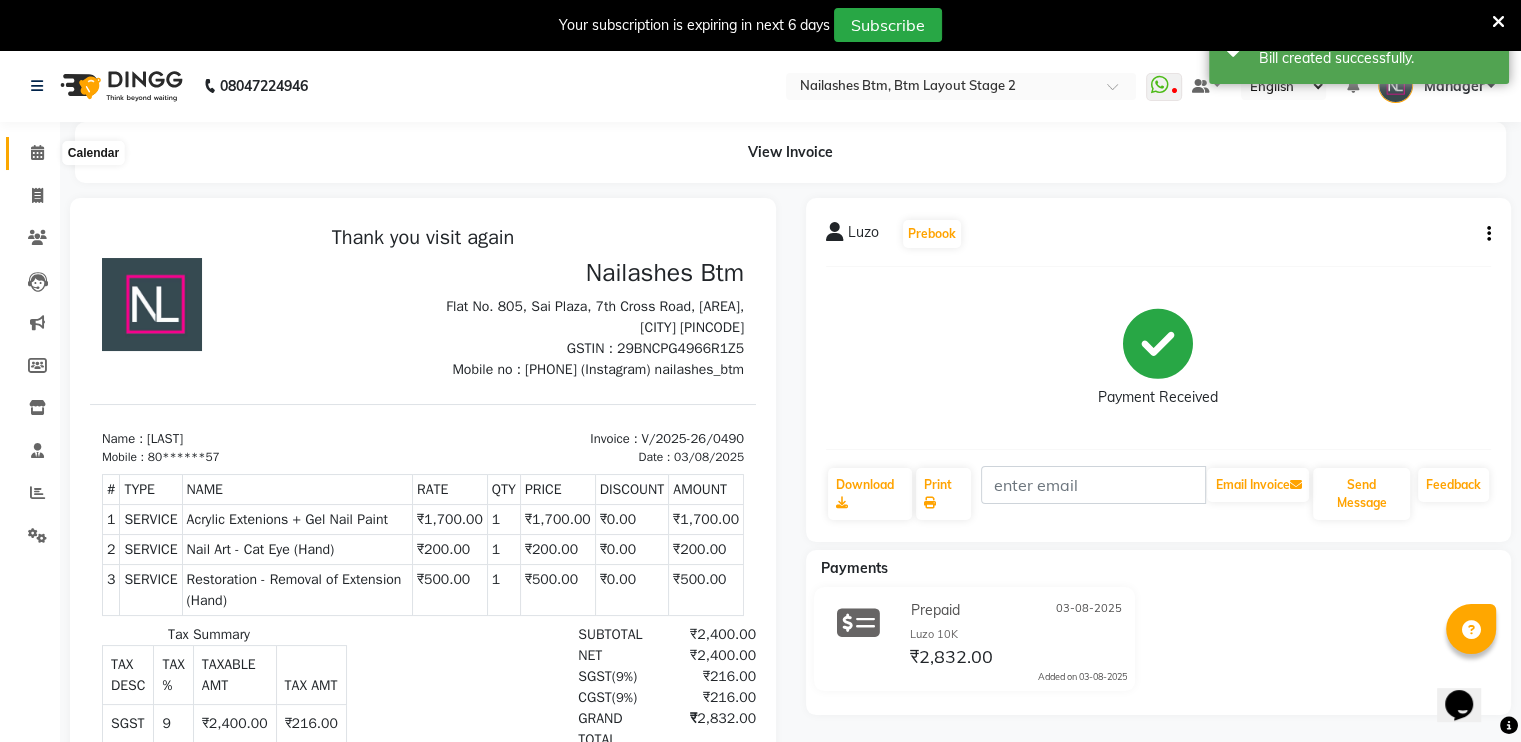 click 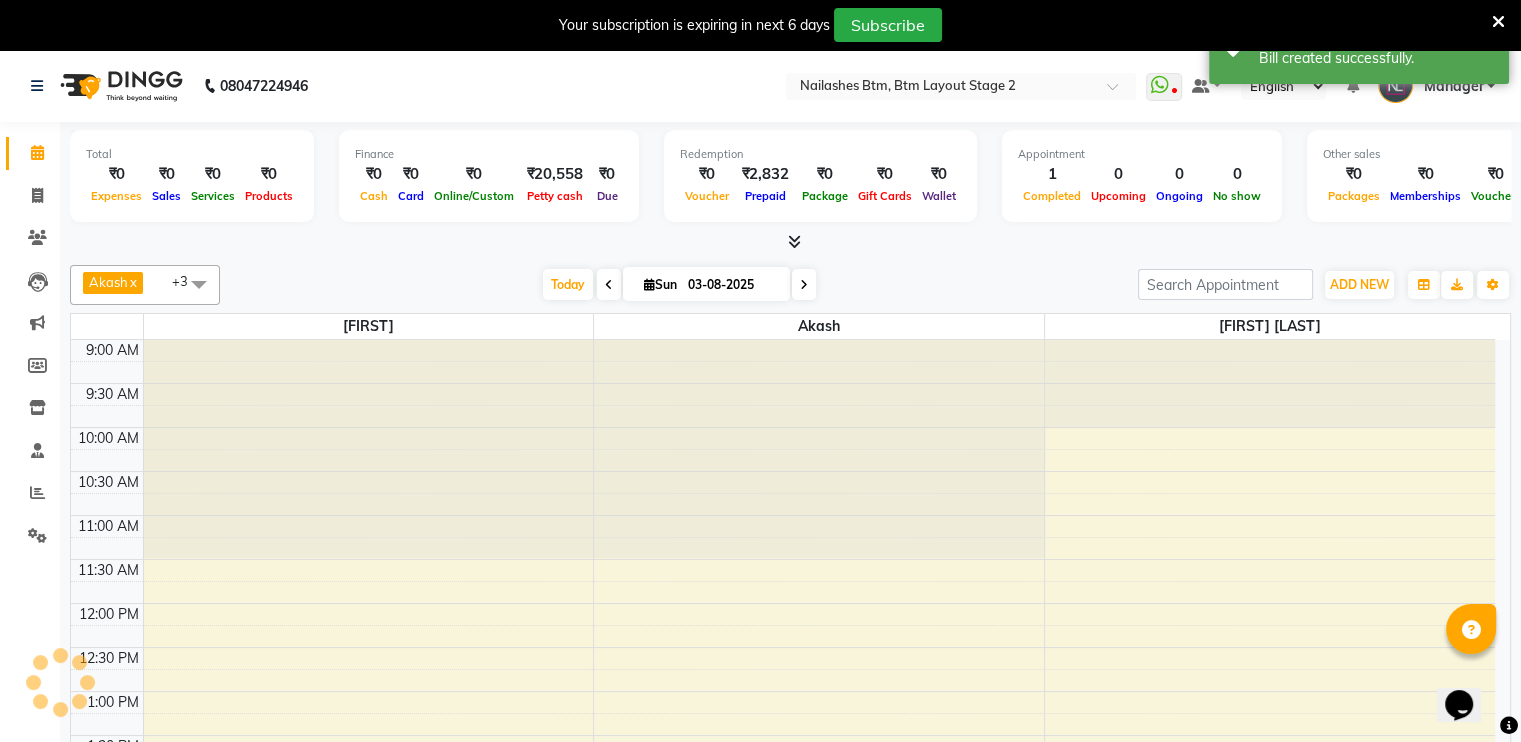 scroll, scrollTop: 0, scrollLeft: 0, axis: both 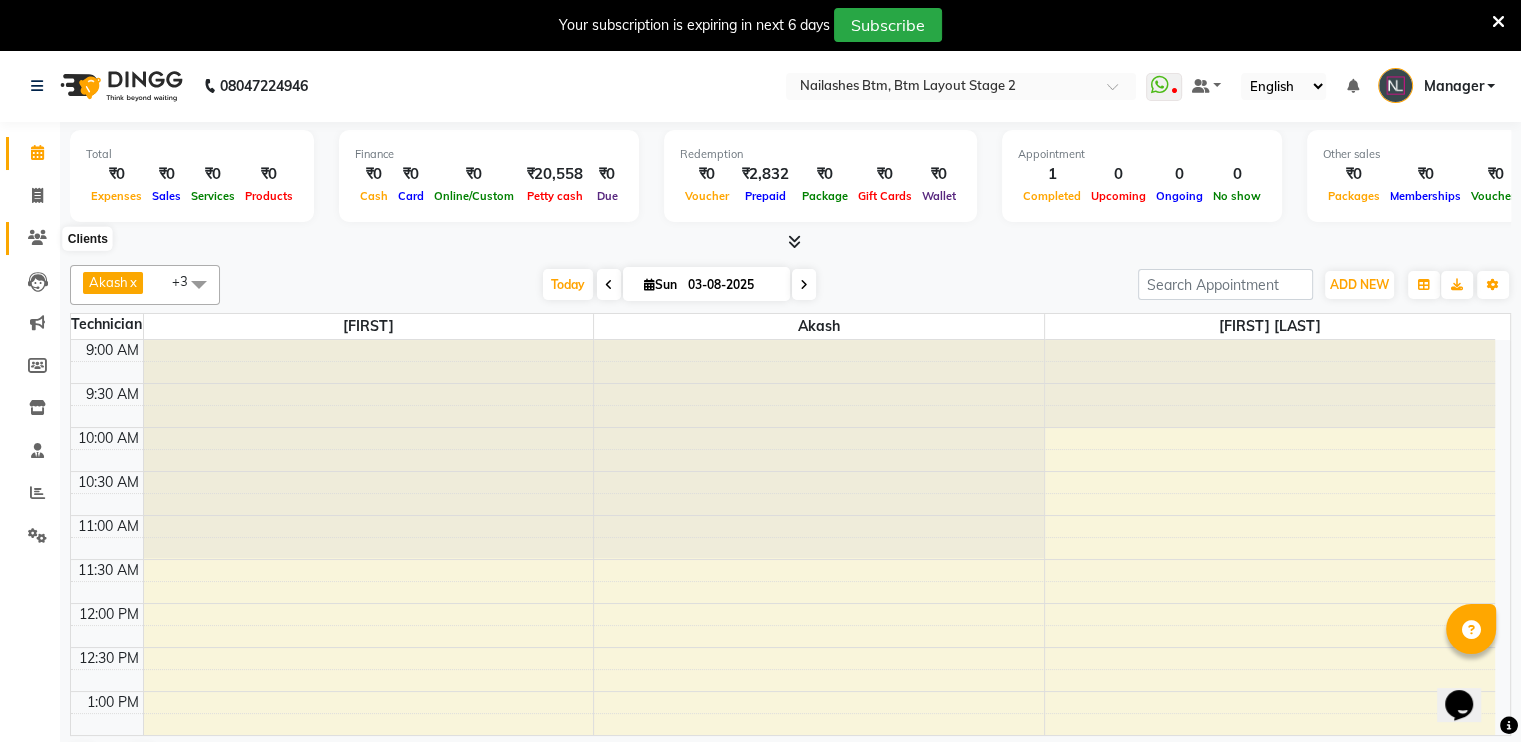 click 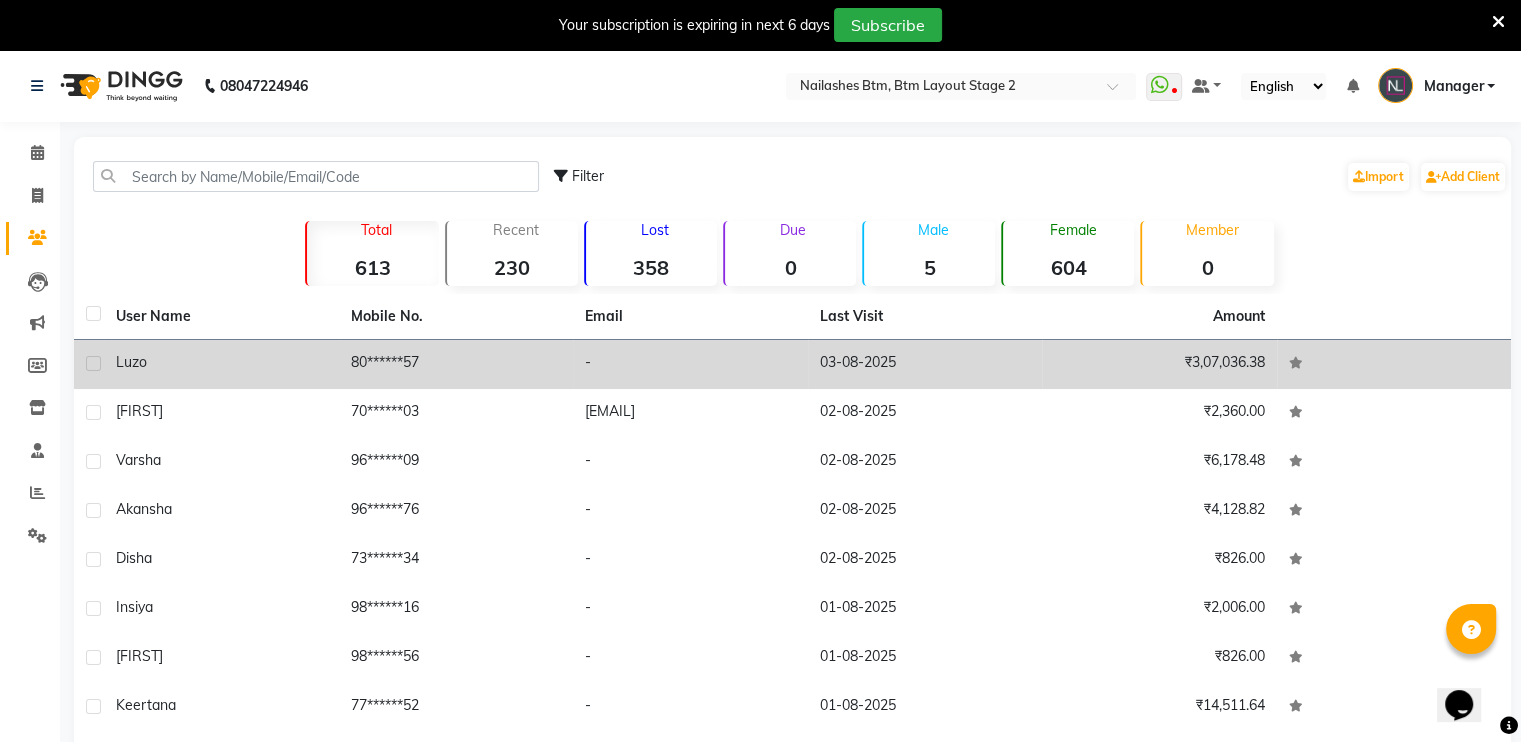 click on "Luzo" 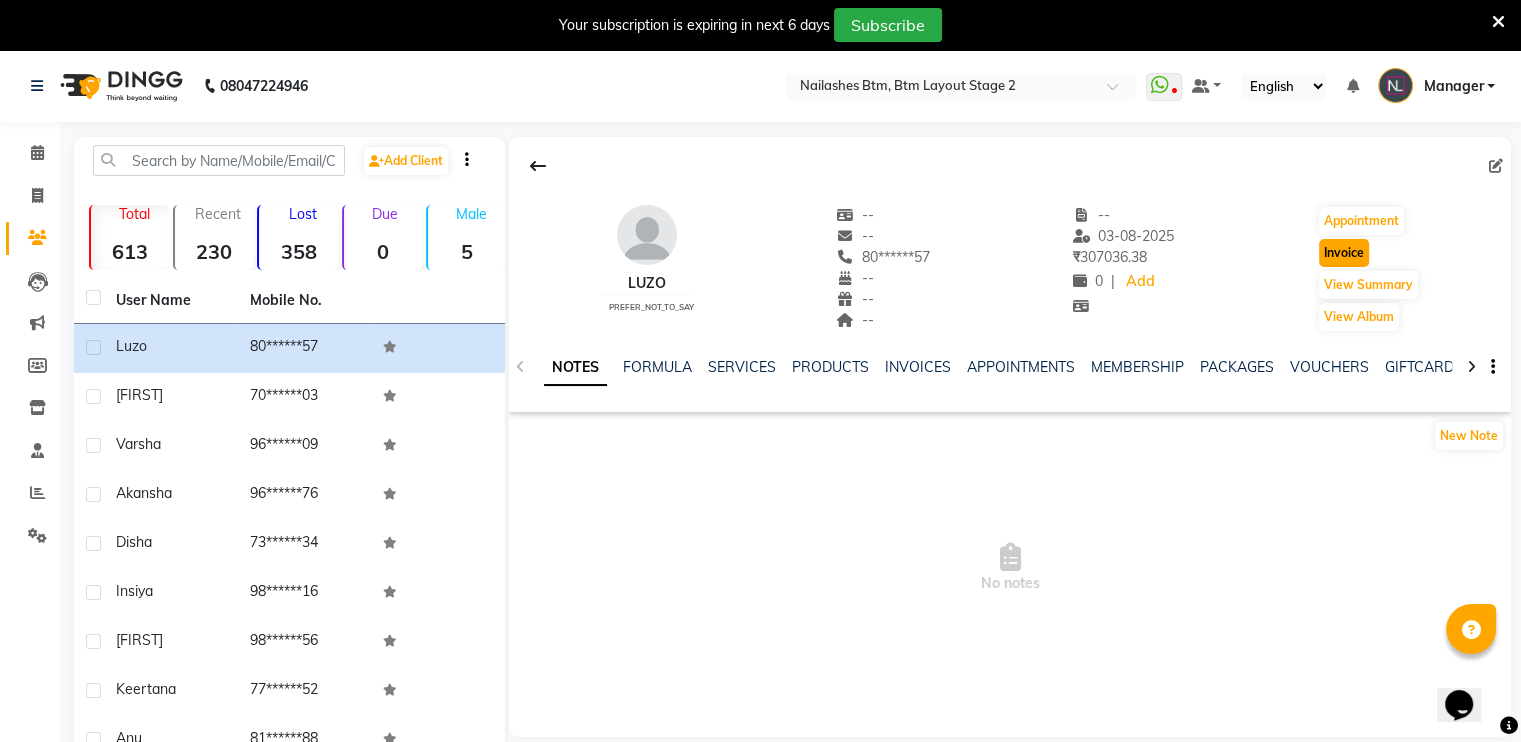 click on "Invoice" 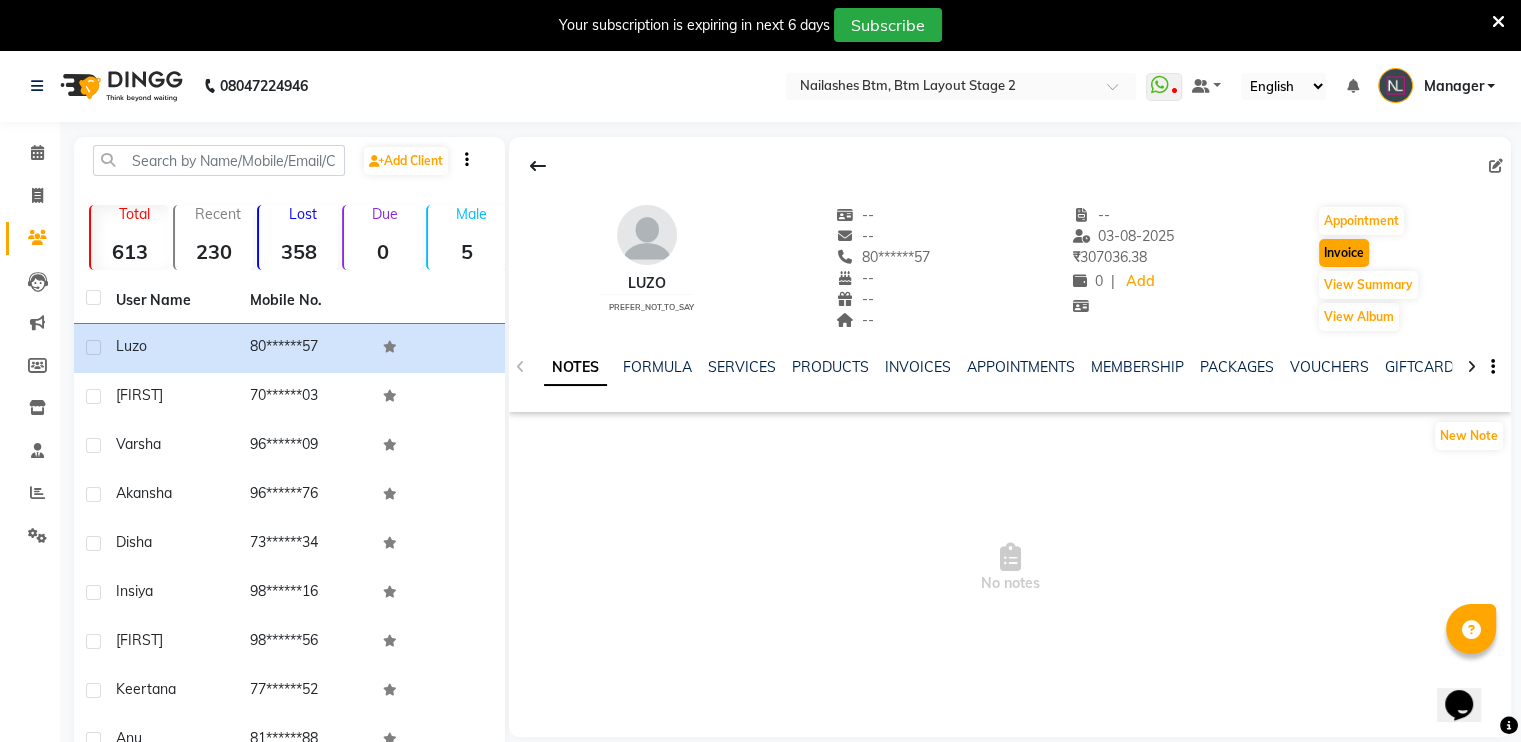 select on "service" 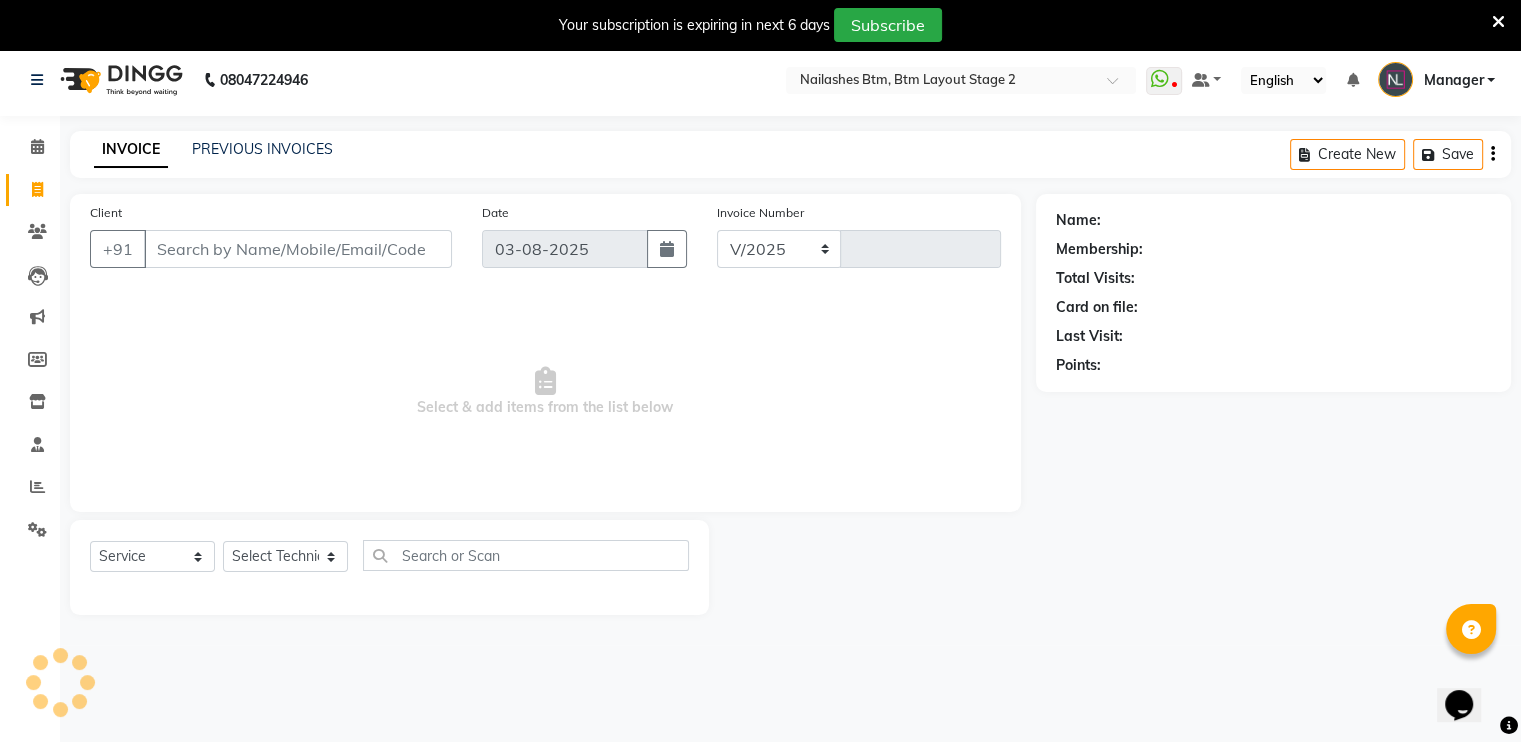 select on "6721" 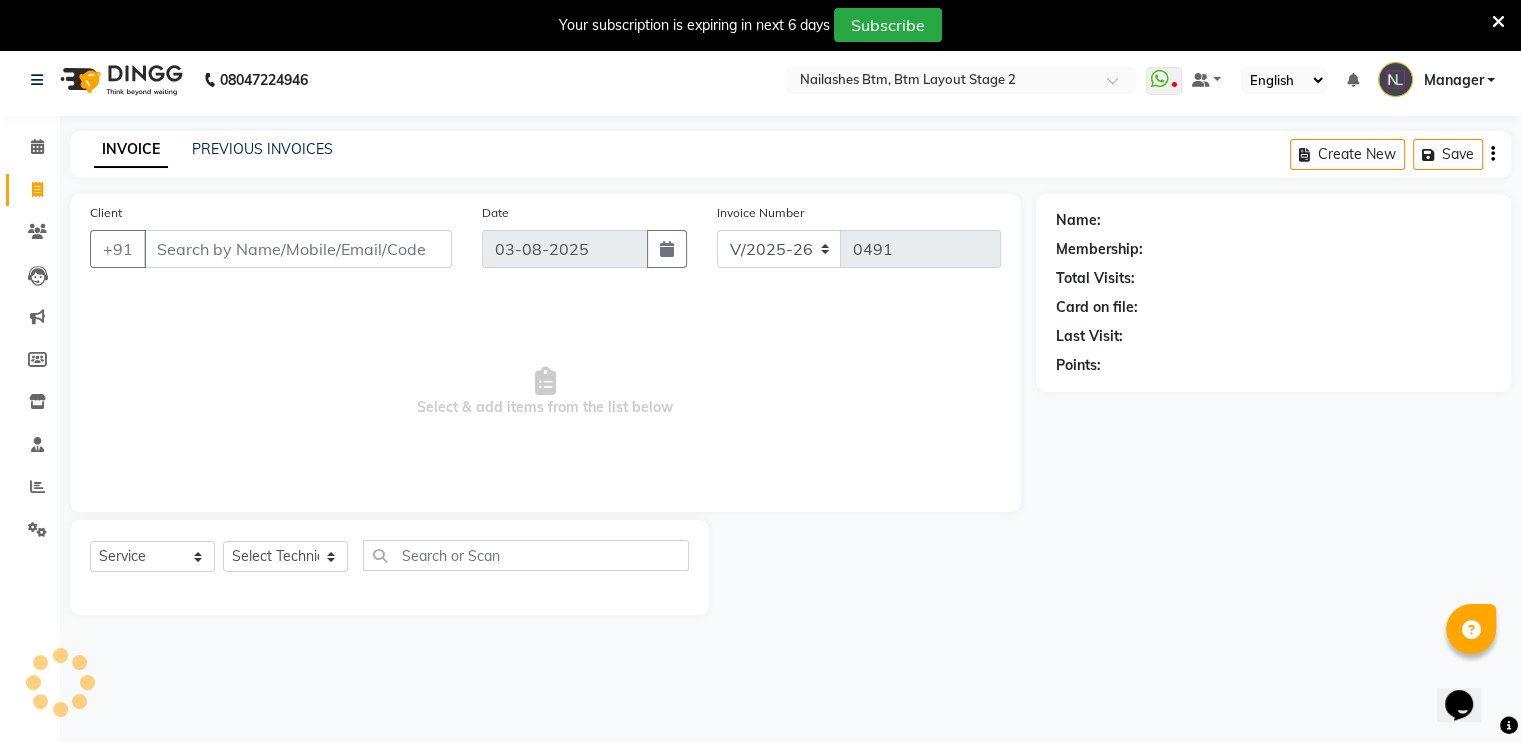 scroll, scrollTop: 50, scrollLeft: 0, axis: vertical 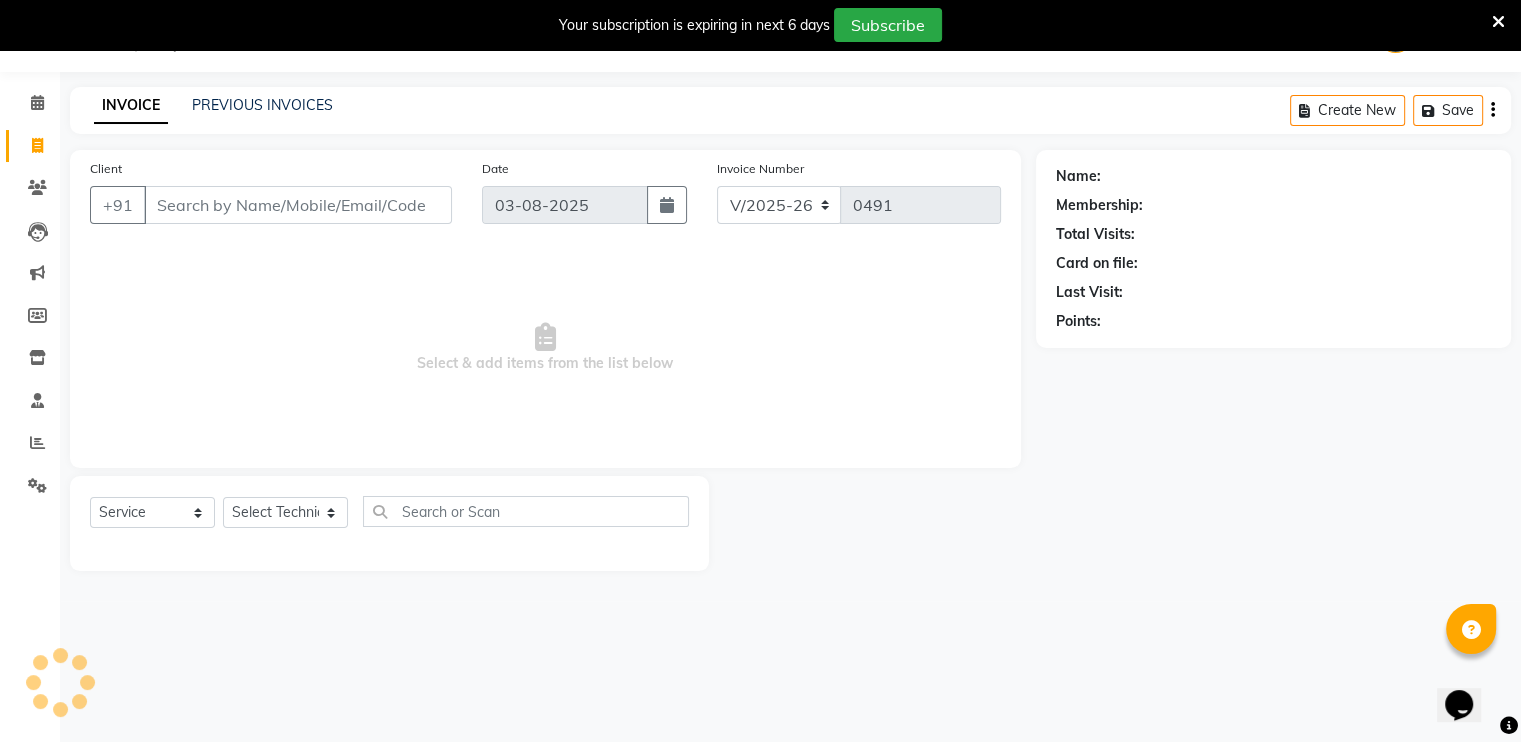type on "80******57" 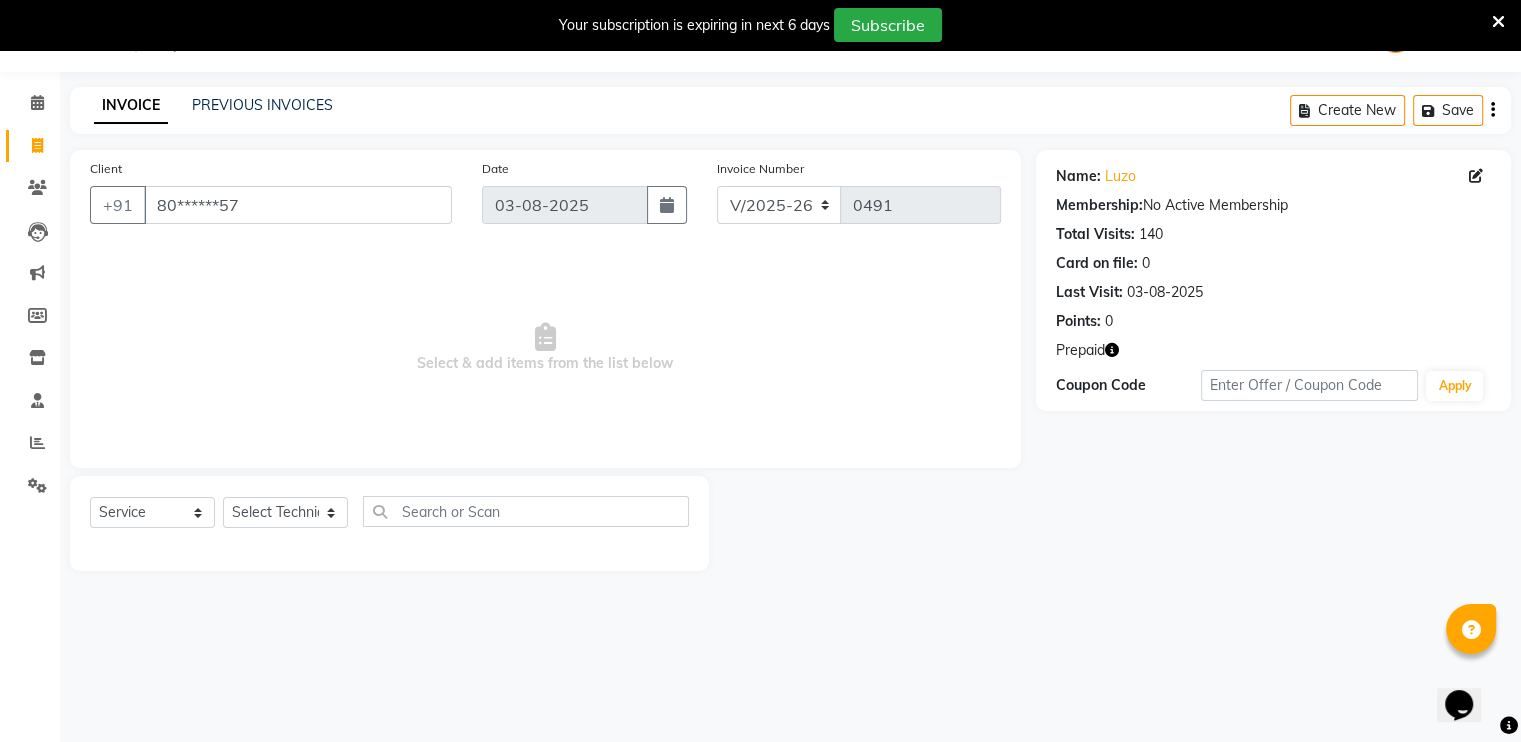 click 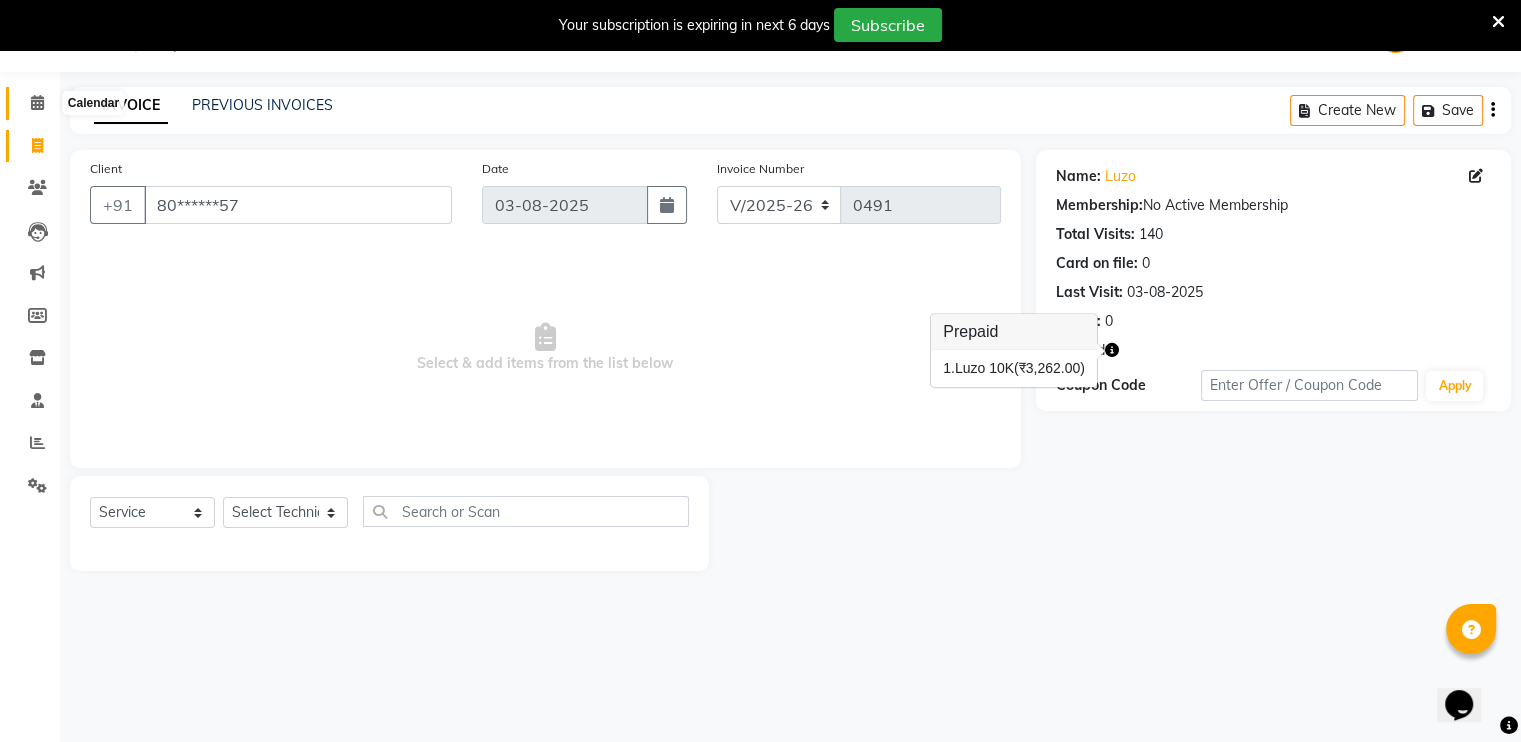click 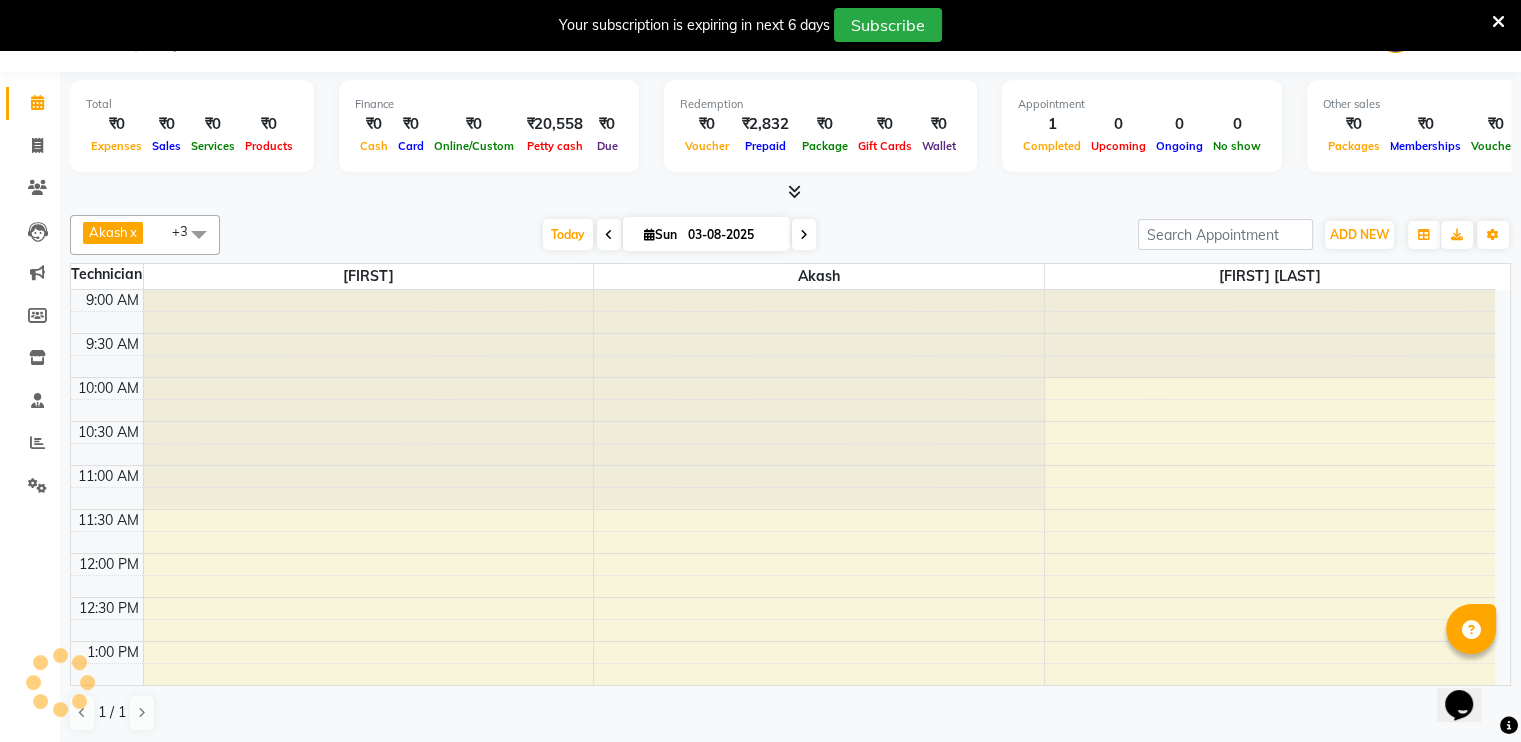 scroll, scrollTop: 0, scrollLeft: 0, axis: both 